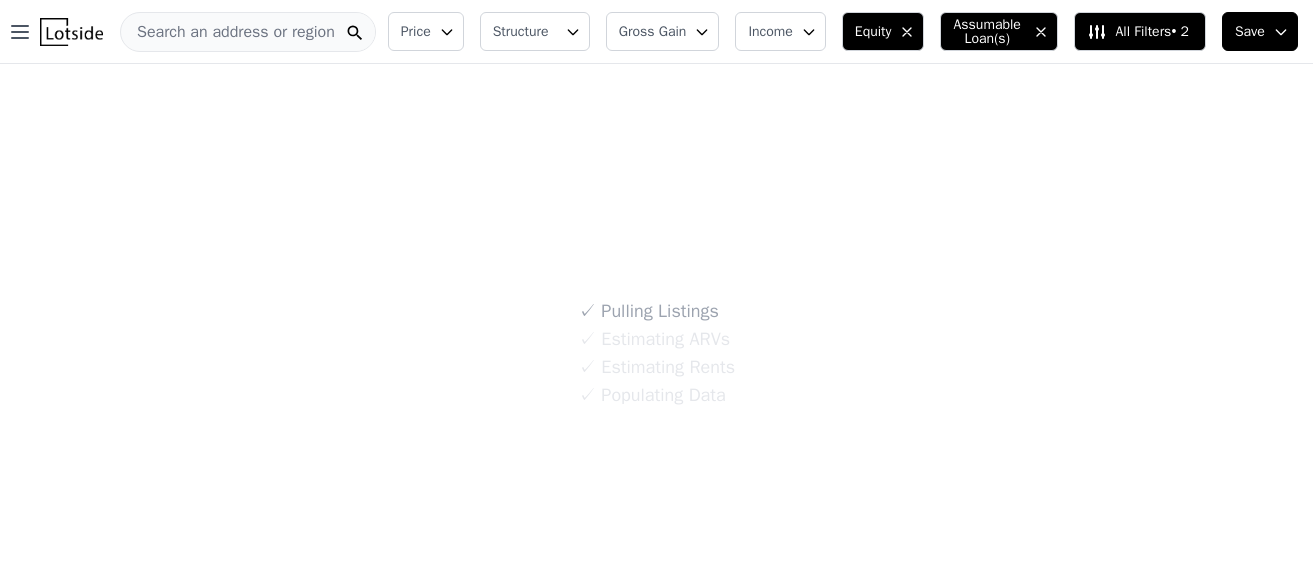 scroll, scrollTop: 0, scrollLeft: 0, axis: both 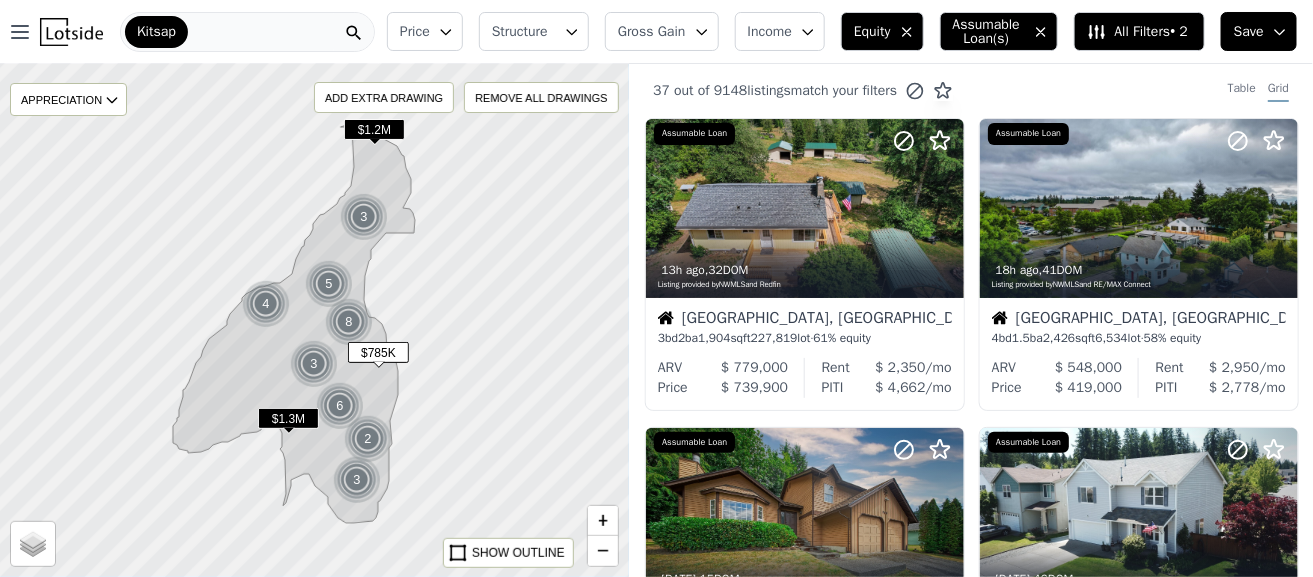 click on "Kitsap" at bounding box center (247, 32) 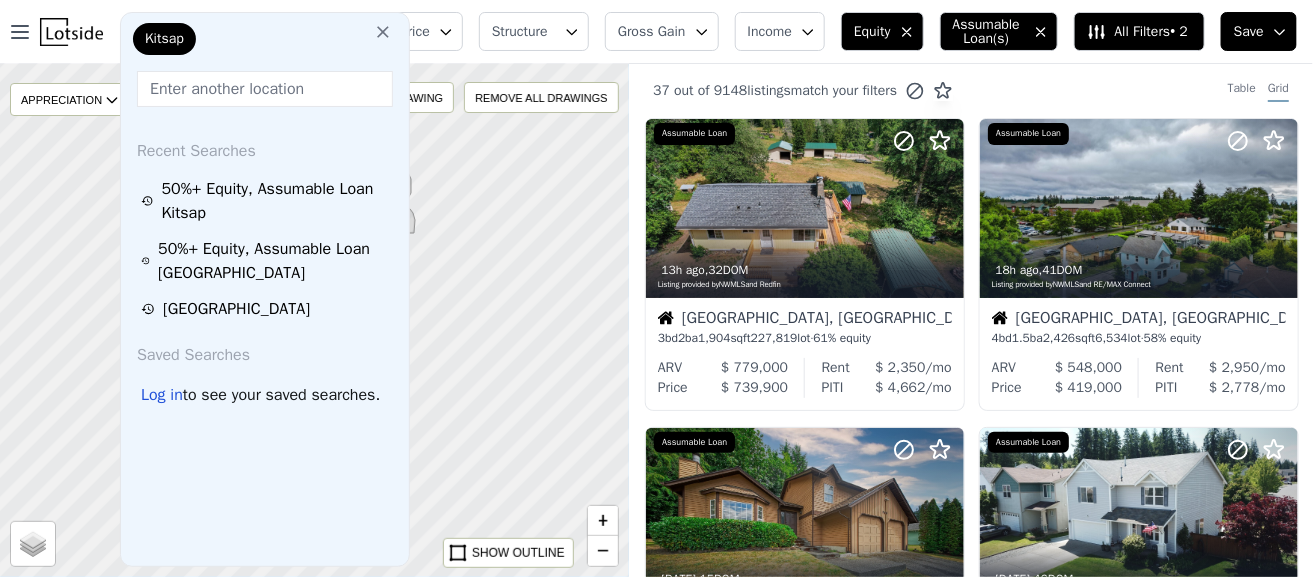 click 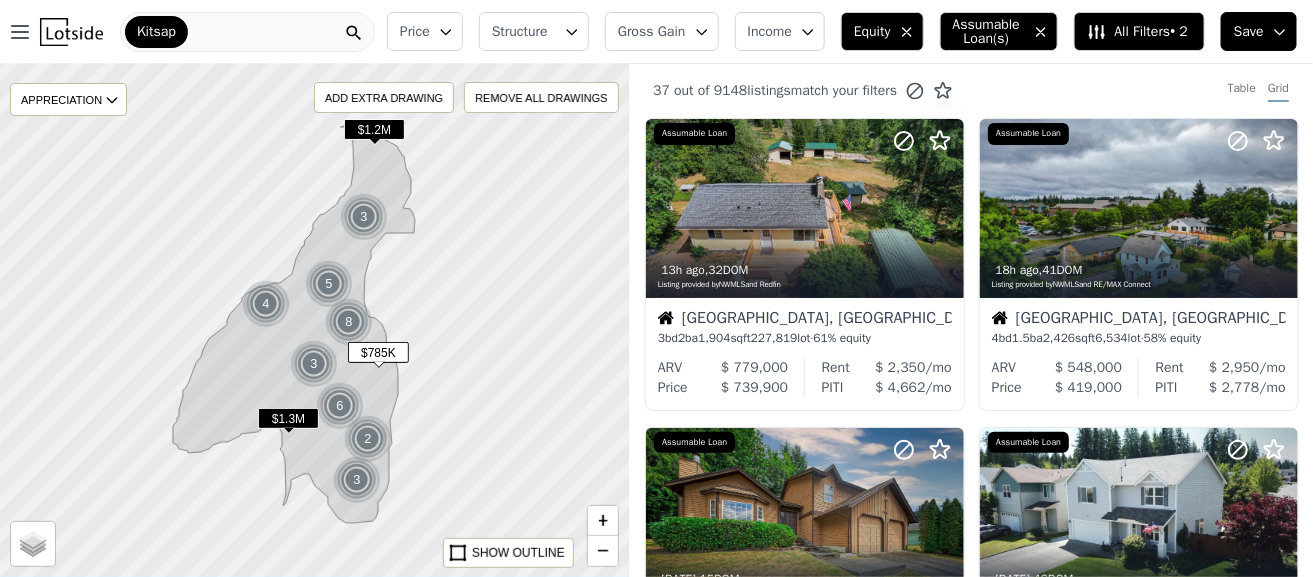 click on "Kitsap" at bounding box center (247, 32) 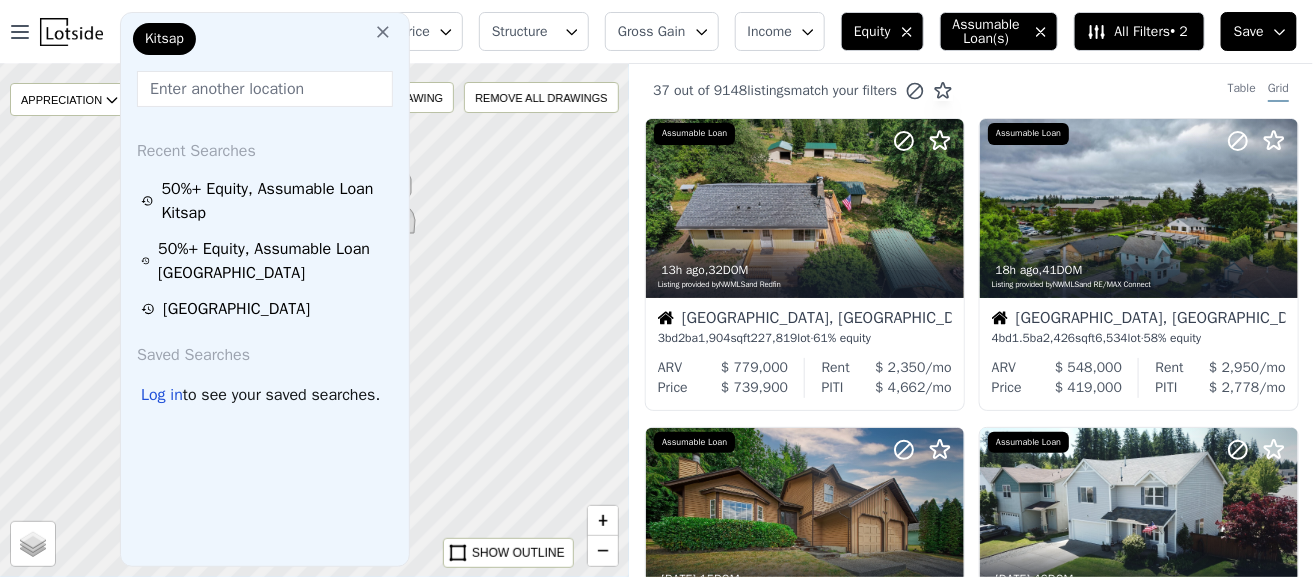 click at bounding box center [265, 89] 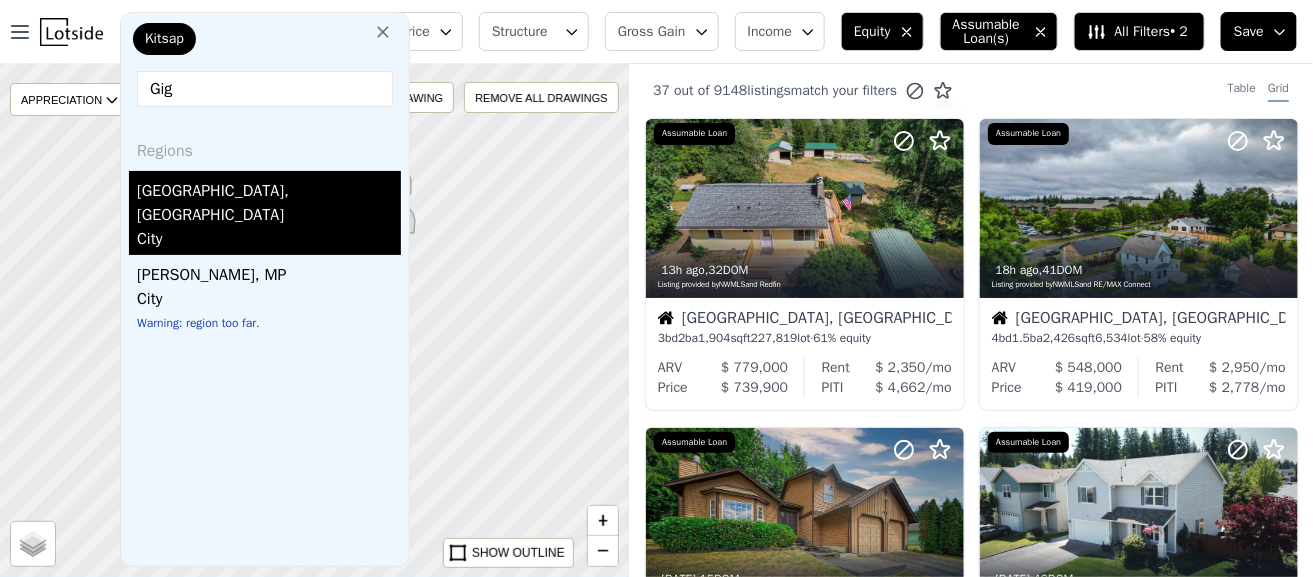 type on "Gig" 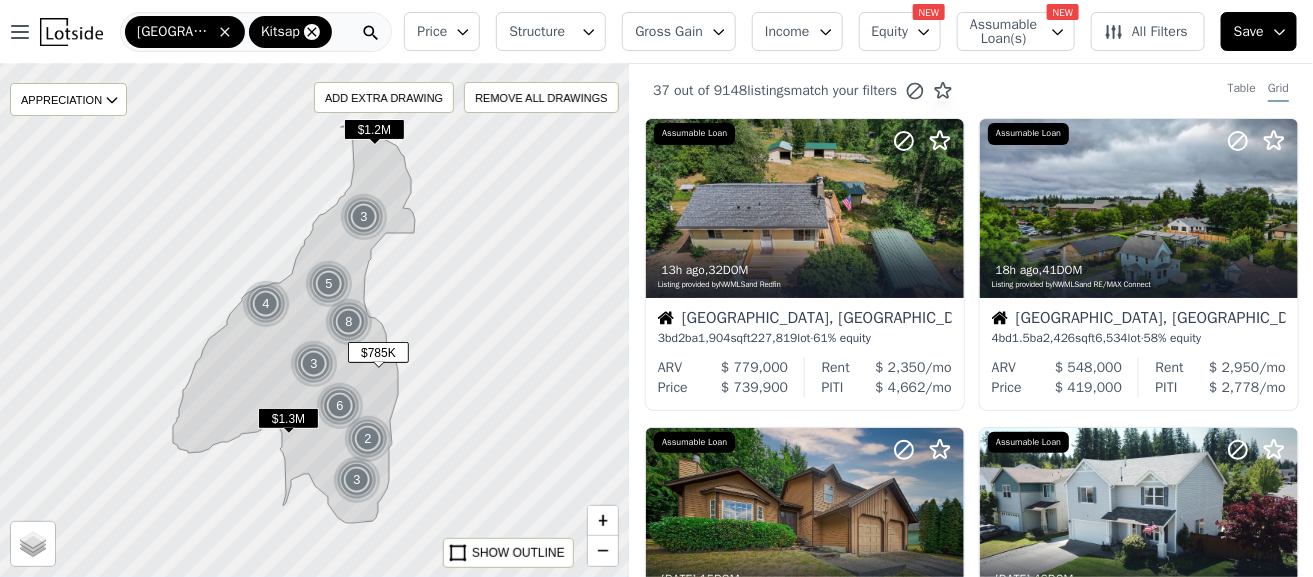 click 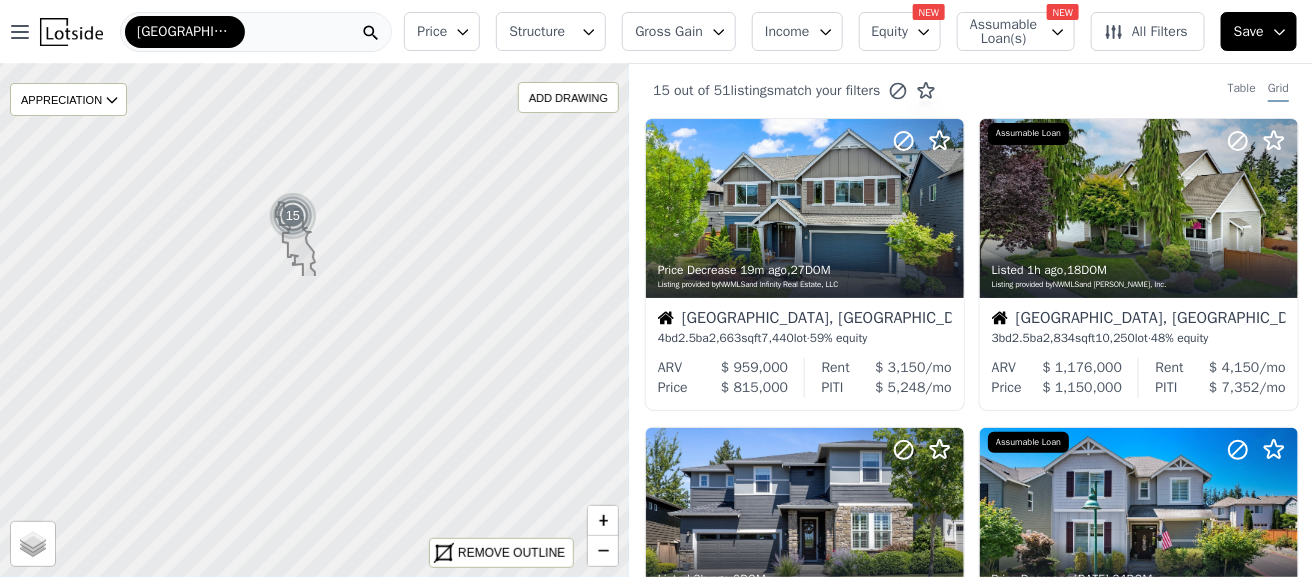 drag, startPoint x: 374, startPoint y: 396, endPoint x: 324, endPoint y: 43, distance: 356.5235 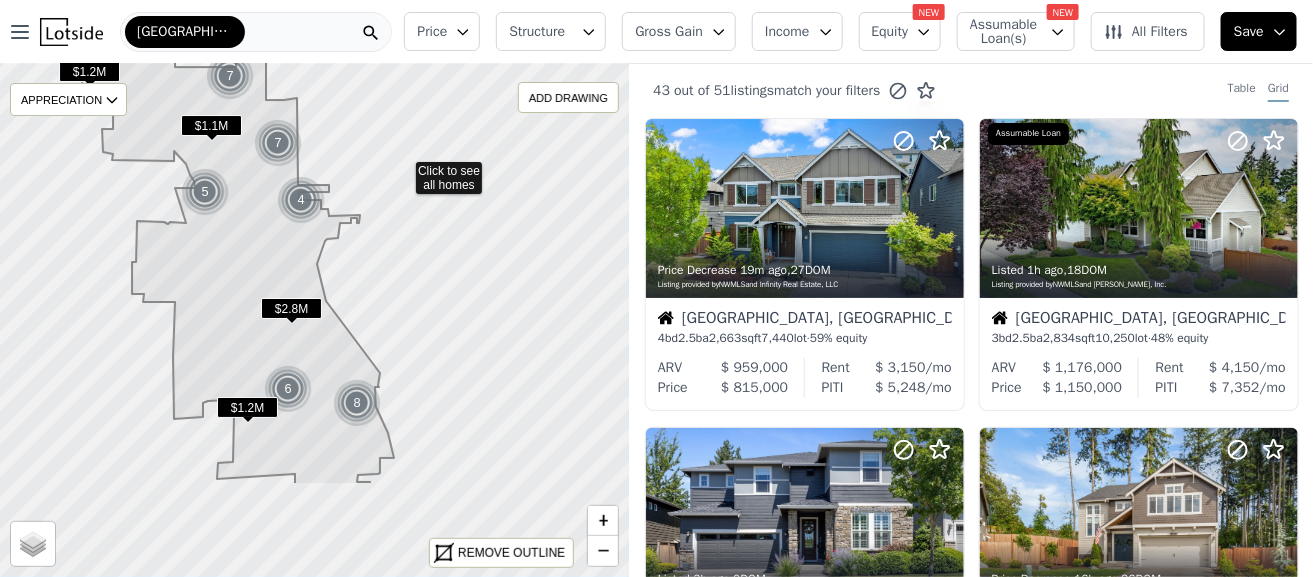 drag, startPoint x: 387, startPoint y: 315, endPoint x: 403, endPoint y: 169, distance: 146.8741 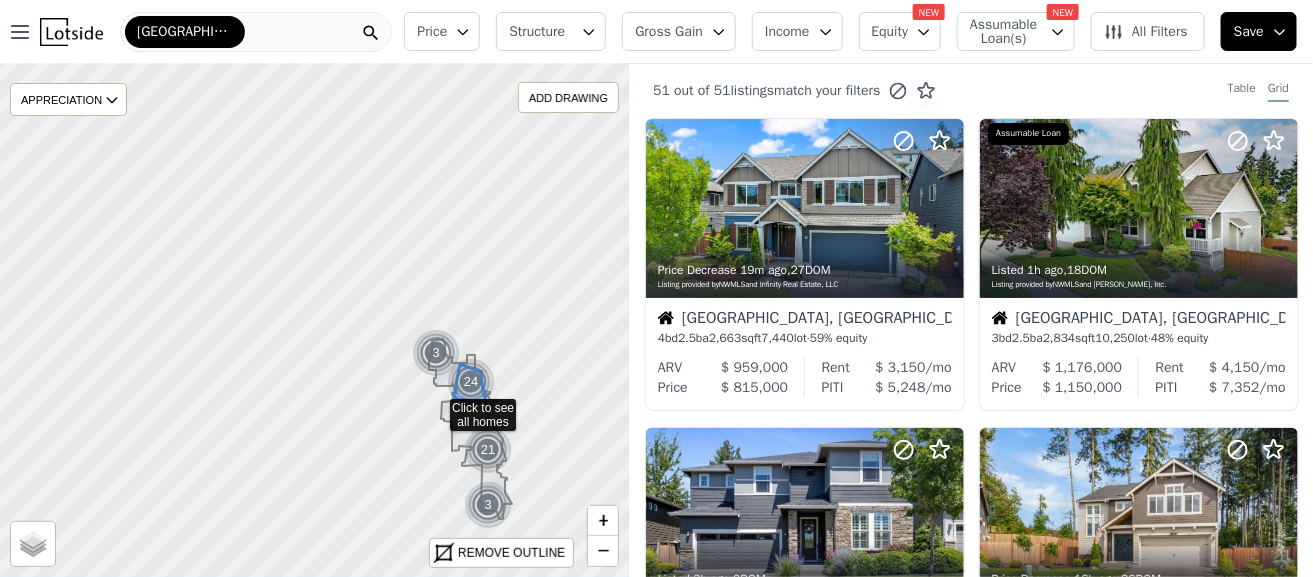 drag, startPoint x: 325, startPoint y: 228, endPoint x: 435, endPoint y: 406, distance: 209.24626 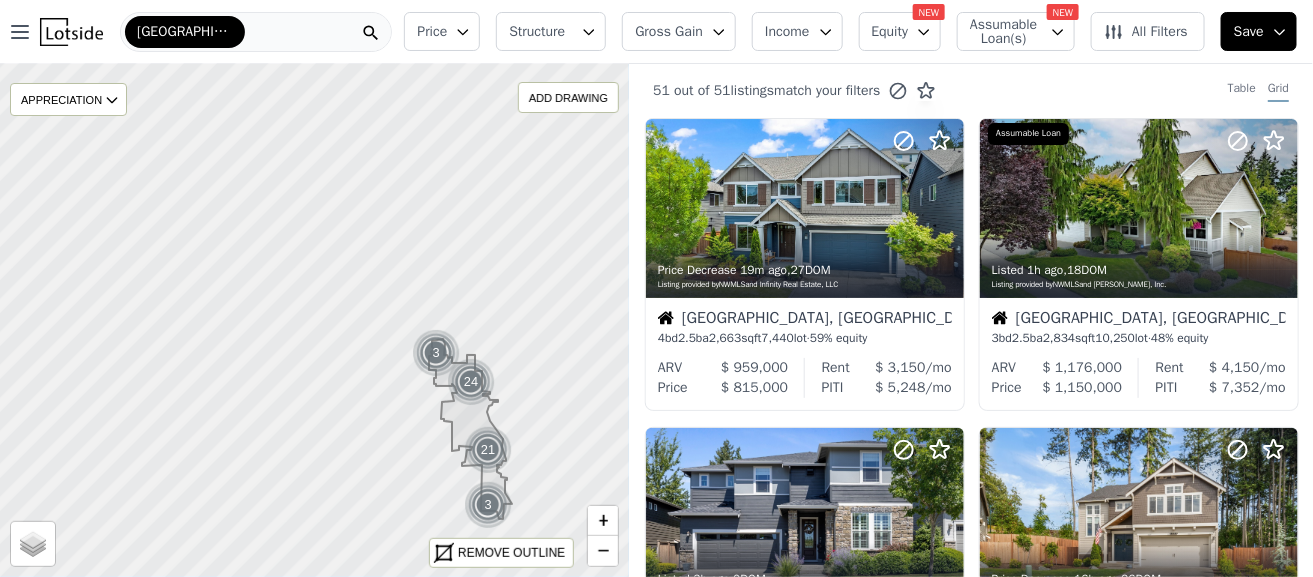 click on "[GEOGRAPHIC_DATA]" at bounding box center (256, 32) 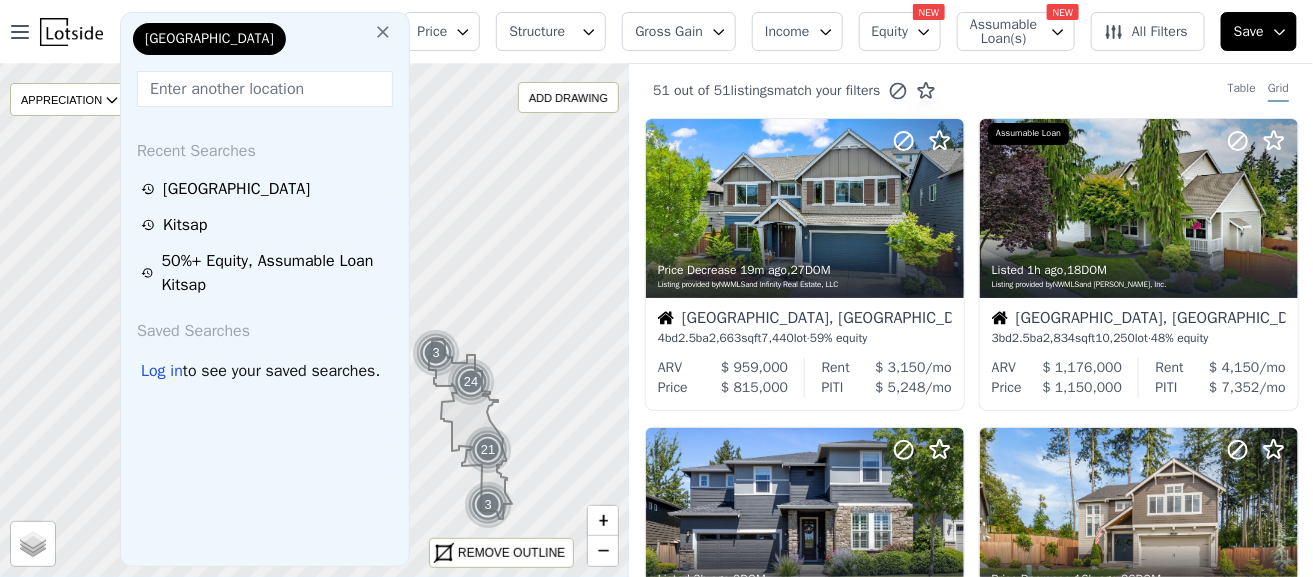 click at bounding box center (265, 89) 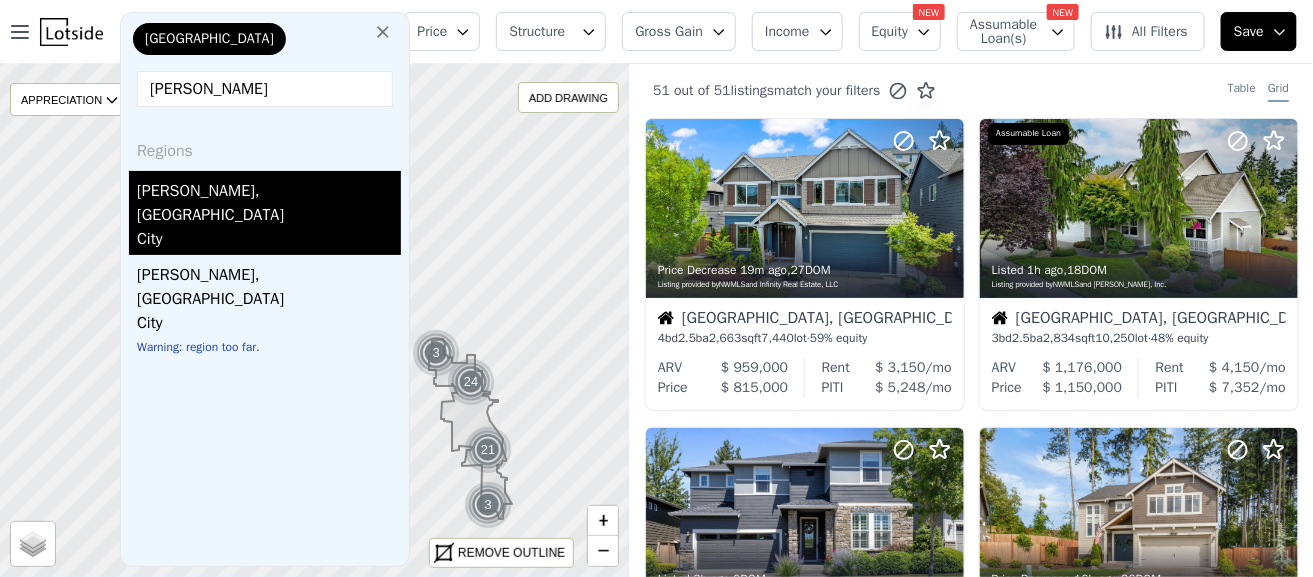 type on "[PERSON_NAME]" 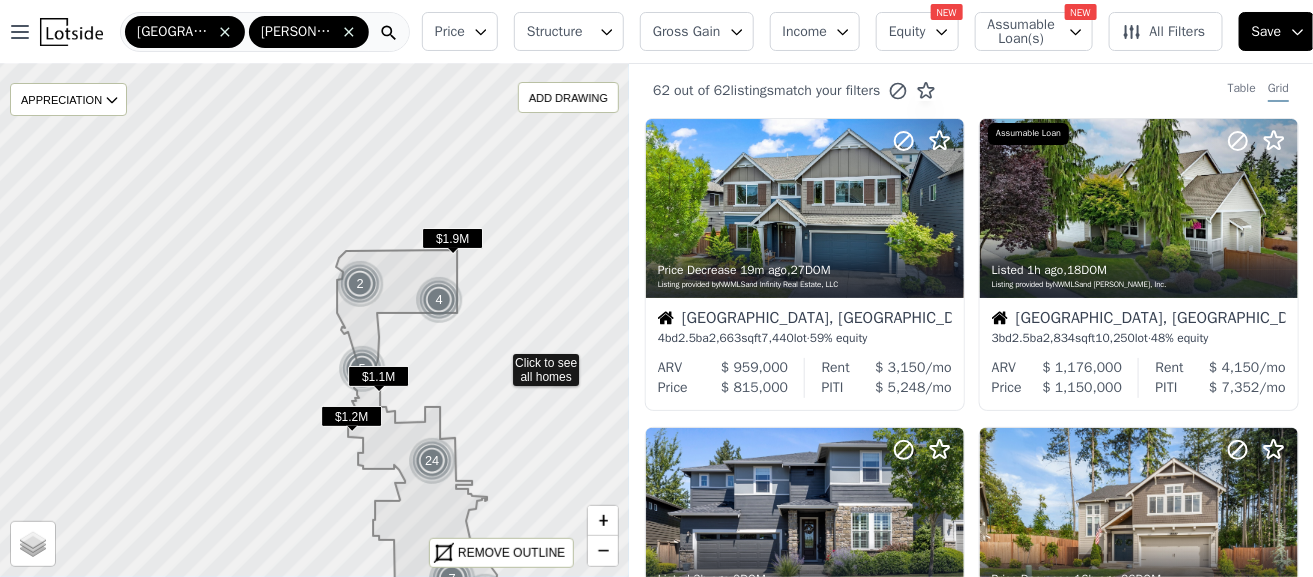 drag, startPoint x: 386, startPoint y: 190, endPoint x: 497, endPoint y: 362, distance: 204.7071 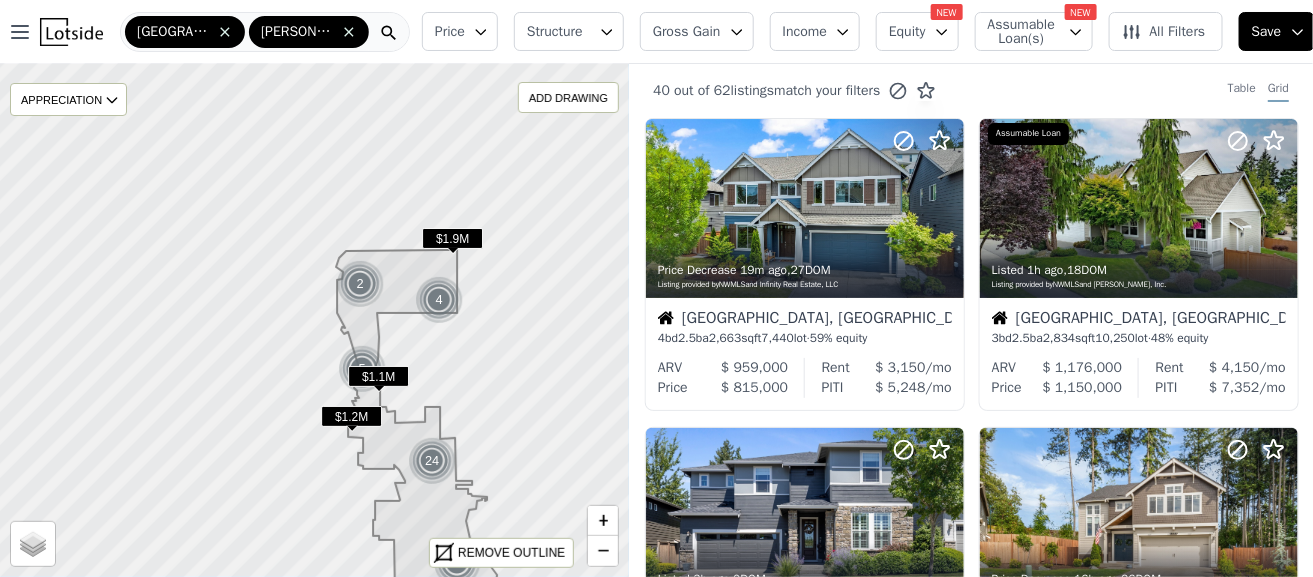 click on "[PERSON_NAME]" at bounding box center [309, 32] 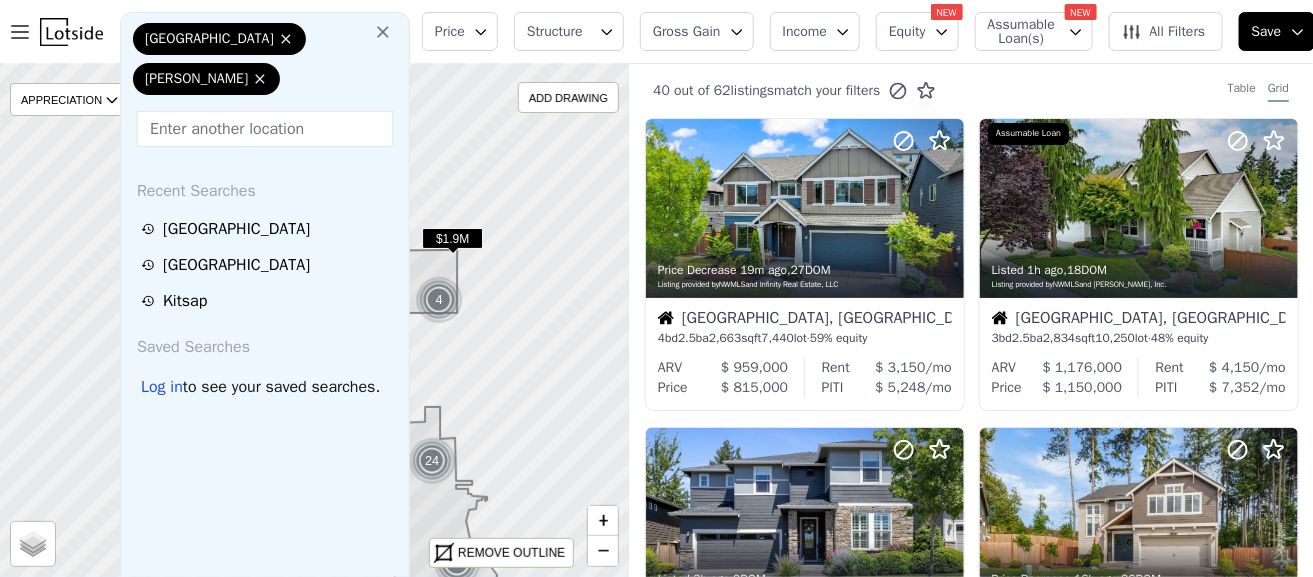 click at bounding box center (265, 129) 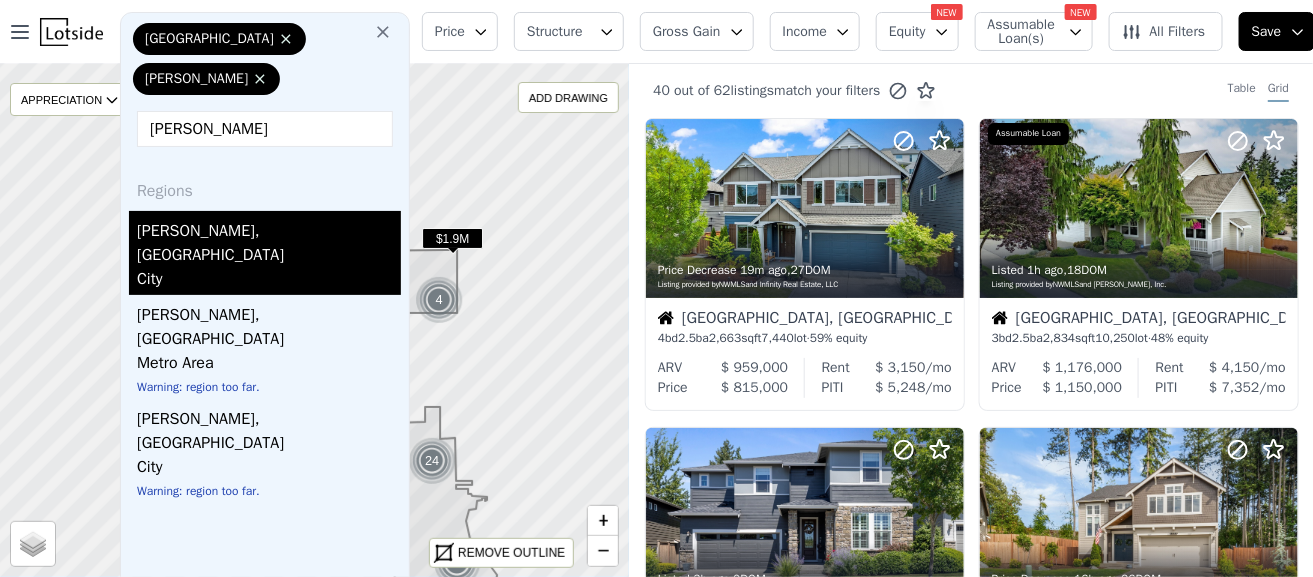 type on "[PERSON_NAME]" 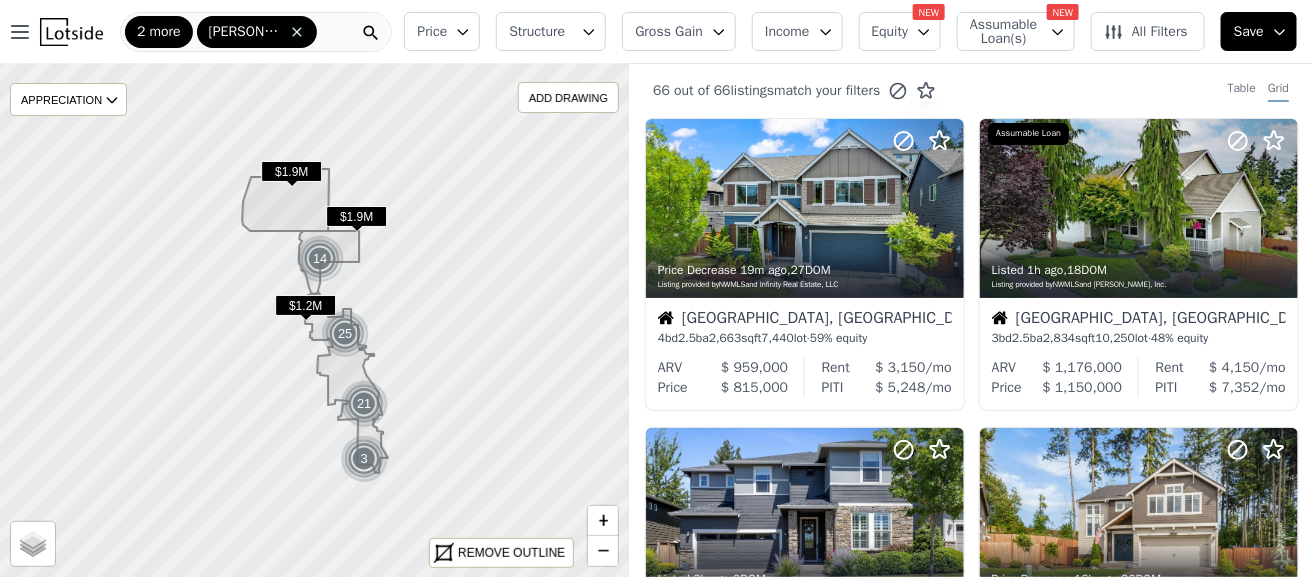click on "2 more" at bounding box center [159, 32] 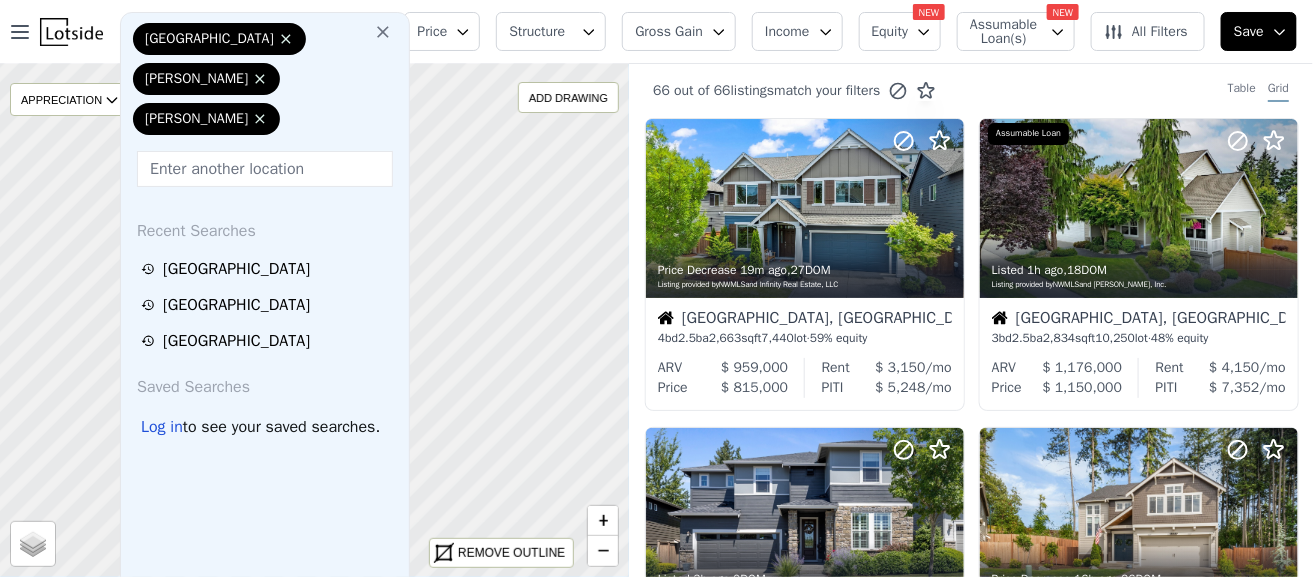 click on "[PERSON_NAME]" at bounding box center (206, 79) 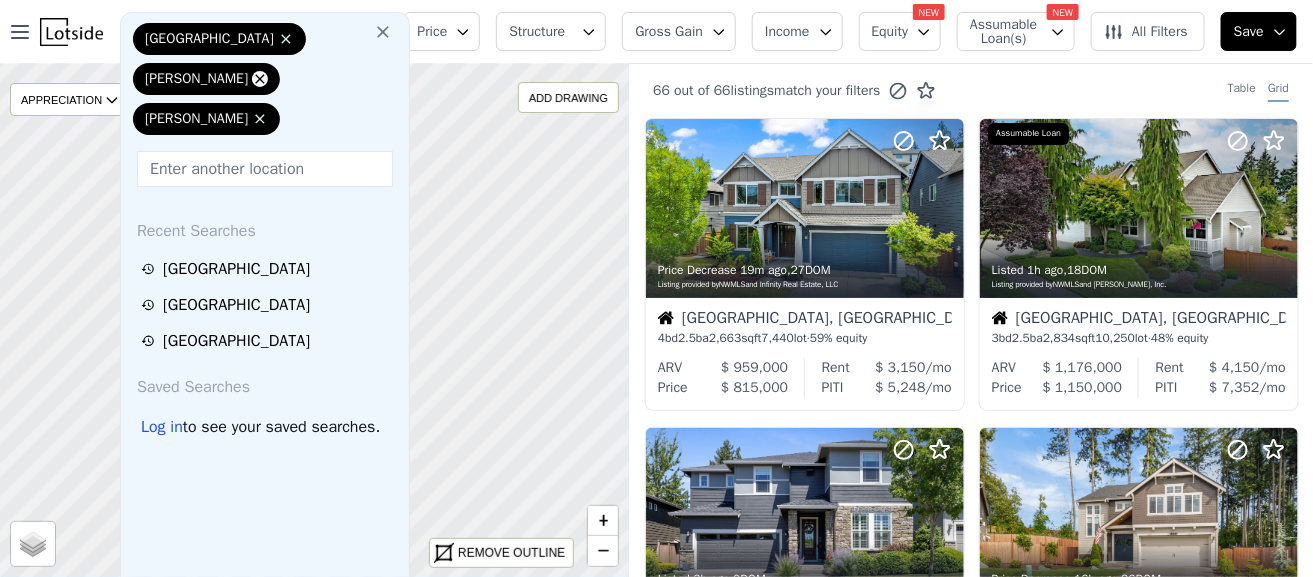 click 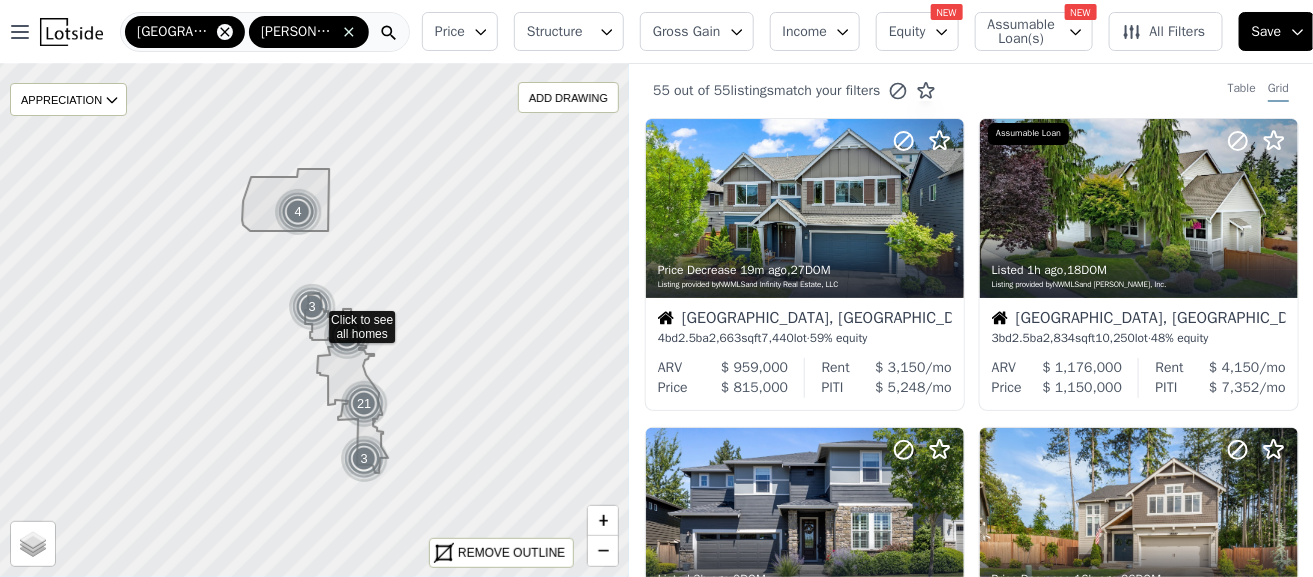 click 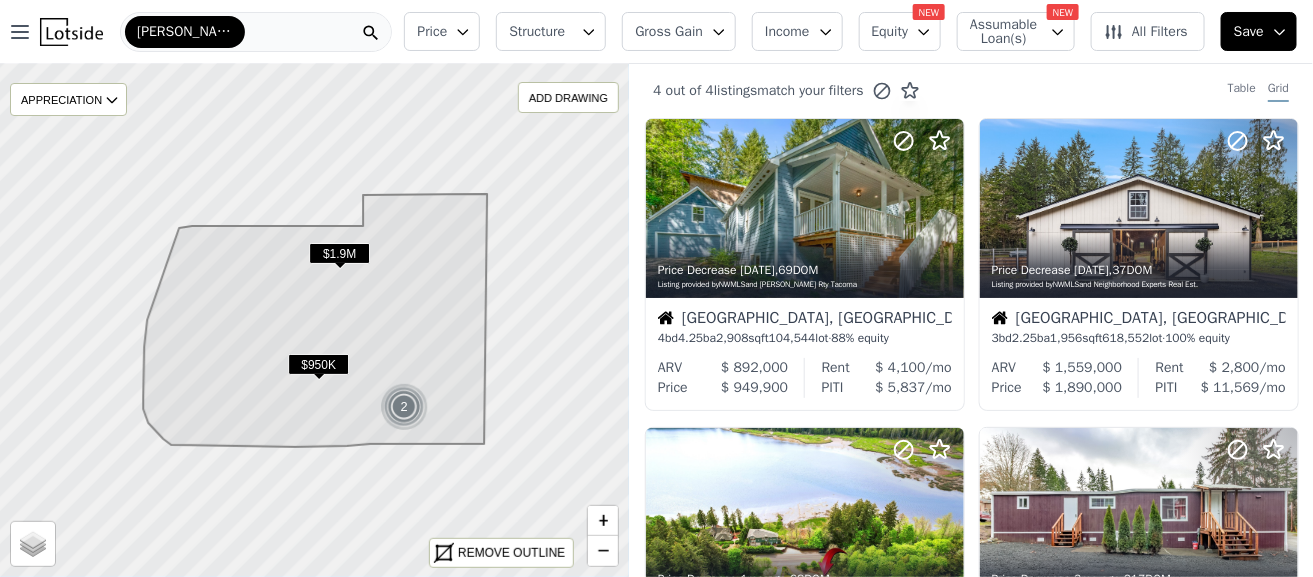 click 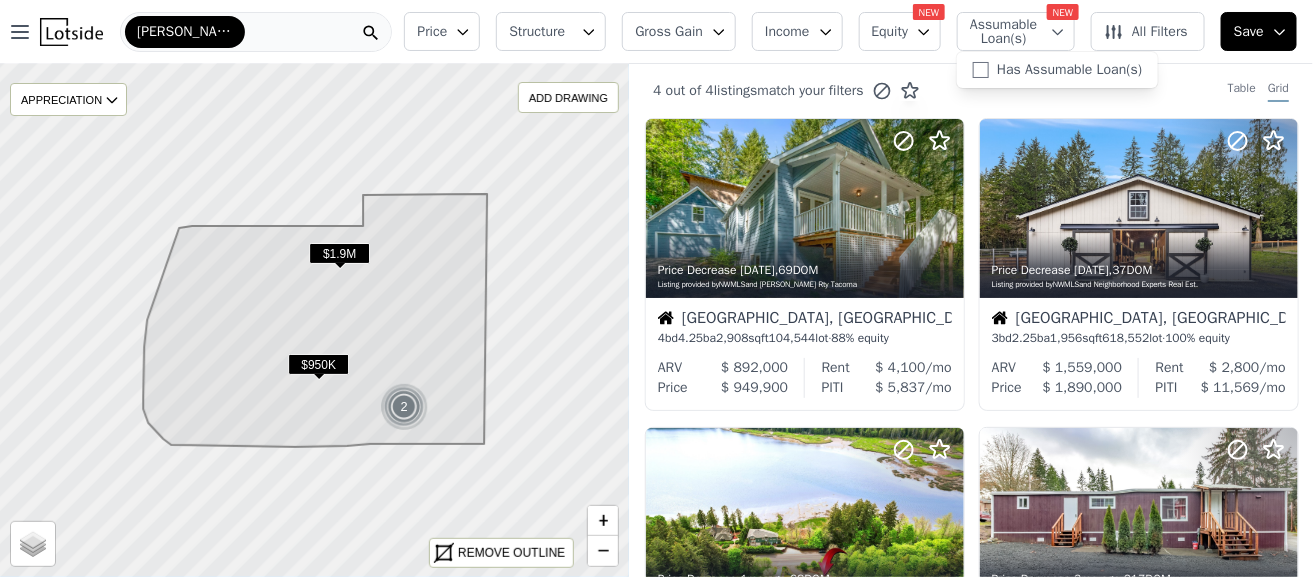 click 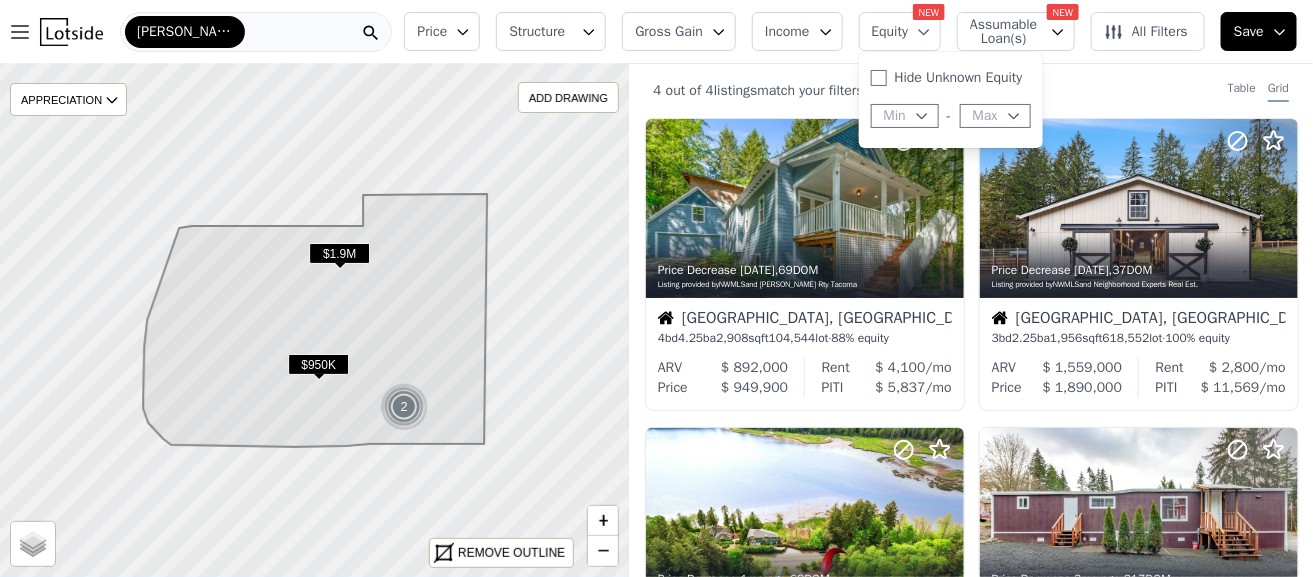 click on "4   out of   4  listings  match your filters Table Grid" at bounding box center [971, 91] 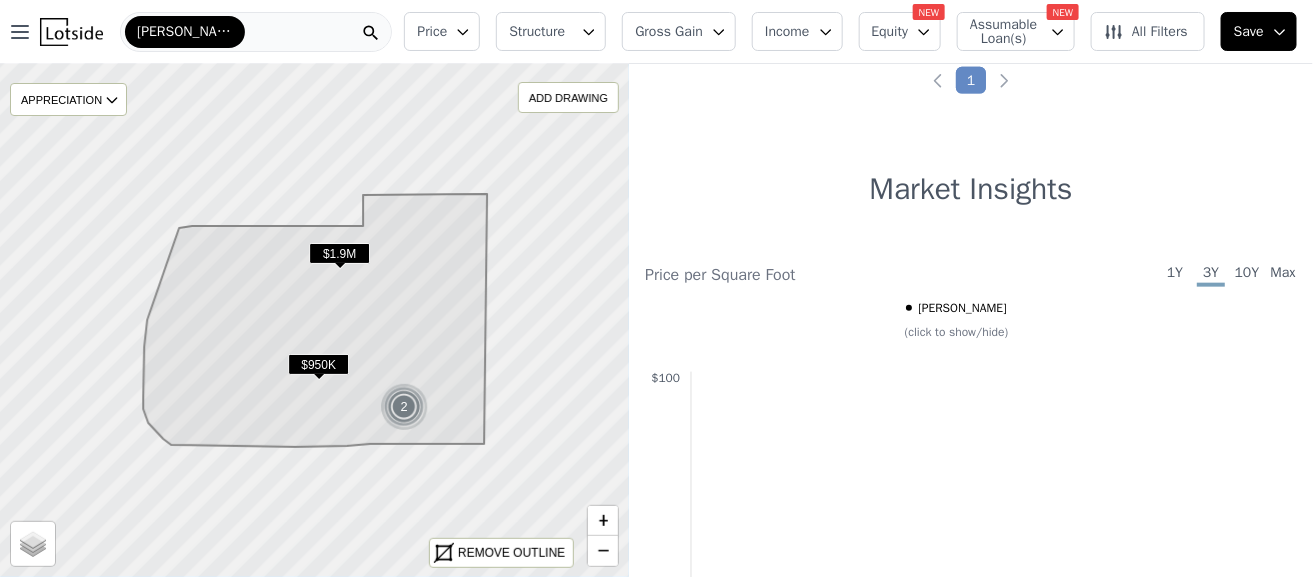 scroll, scrollTop: 0, scrollLeft: 0, axis: both 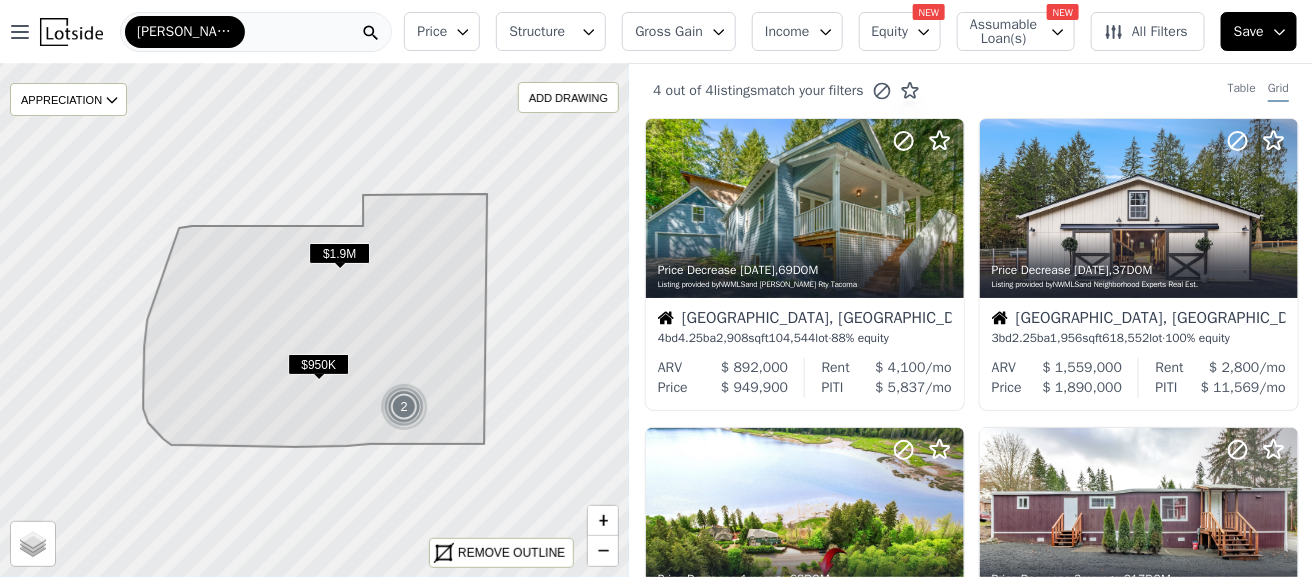 click on "All Filters" at bounding box center [1146, 32] 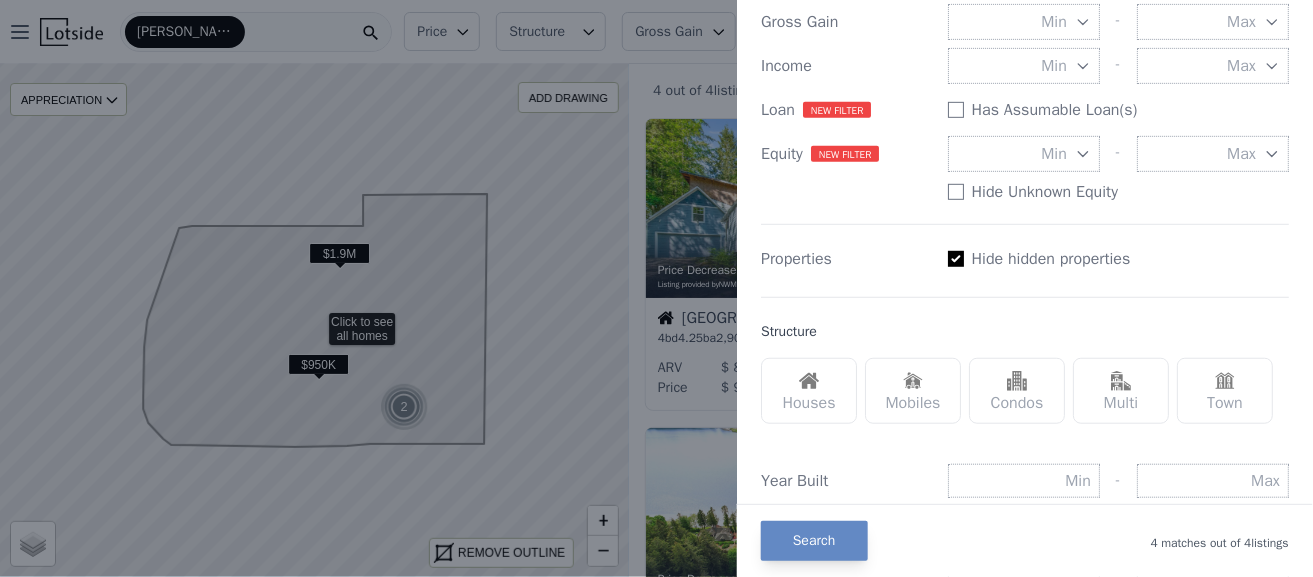 scroll, scrollTop: 346, scrollLeft: 0, axis: vertical 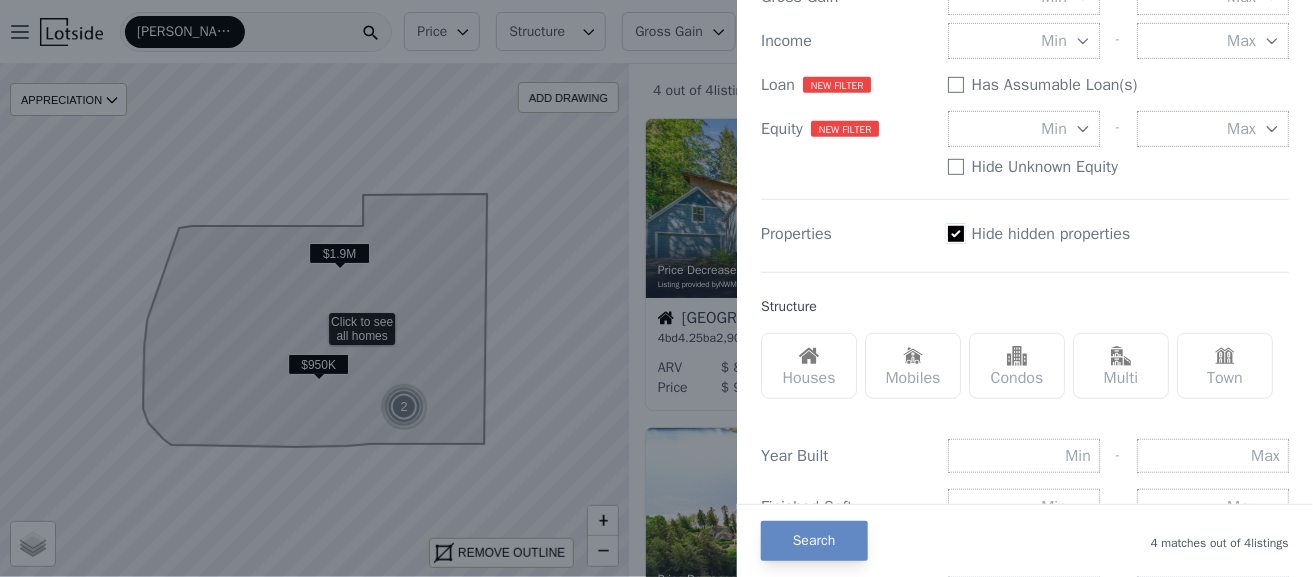 click on "Has Assumable Loan(s)" at bounding box center [956, 234] 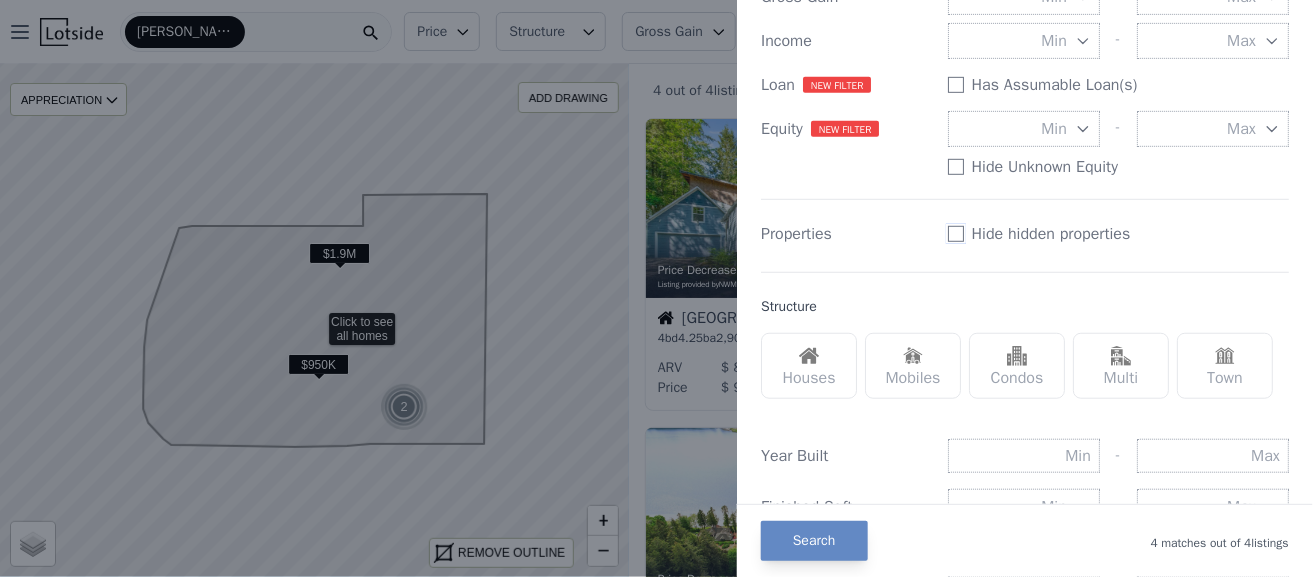checkbox on "false" 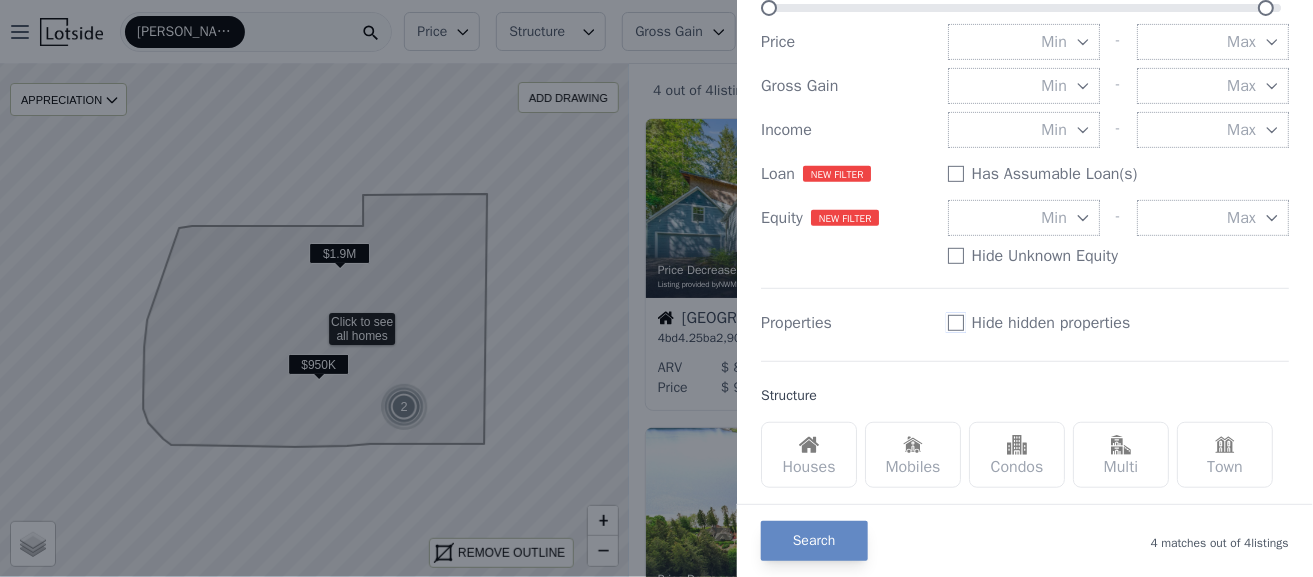 scroll, scrollTop: 0, scrollLeft: 0, axis: both 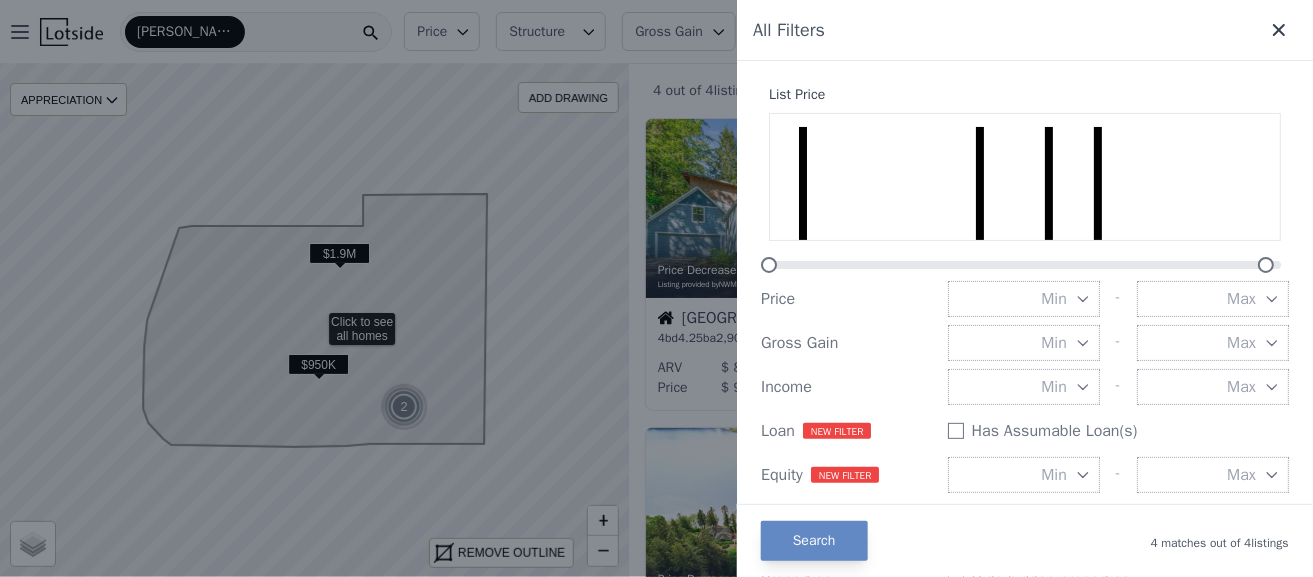 click 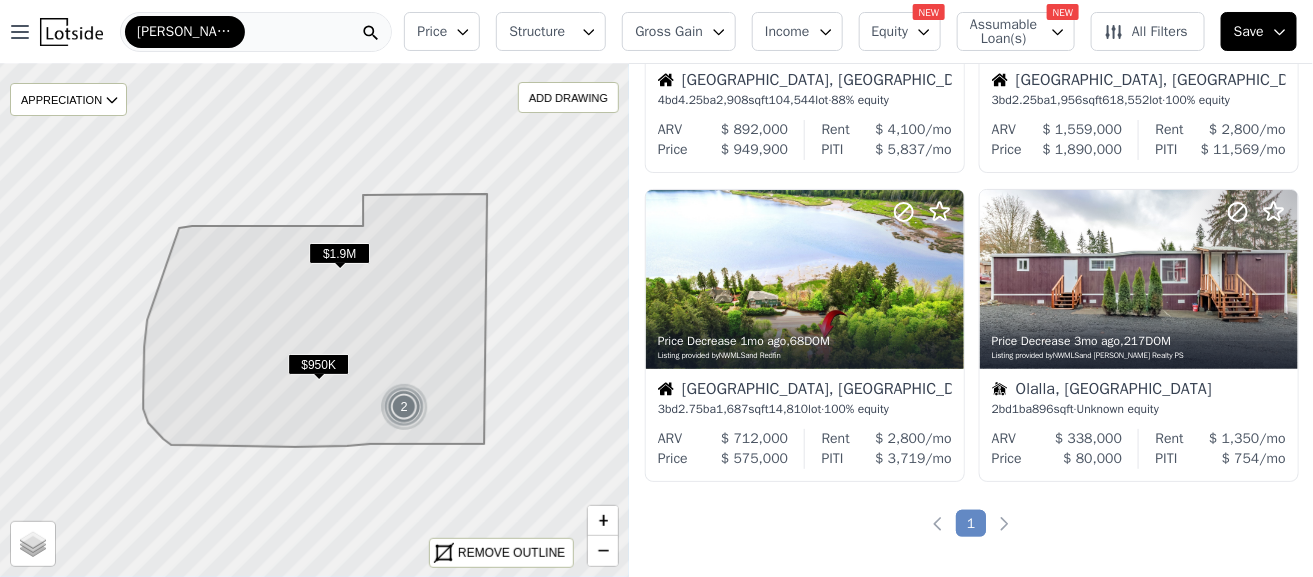 scroll, scrollTop: 252, scrollLeft: 0, axis: vertical 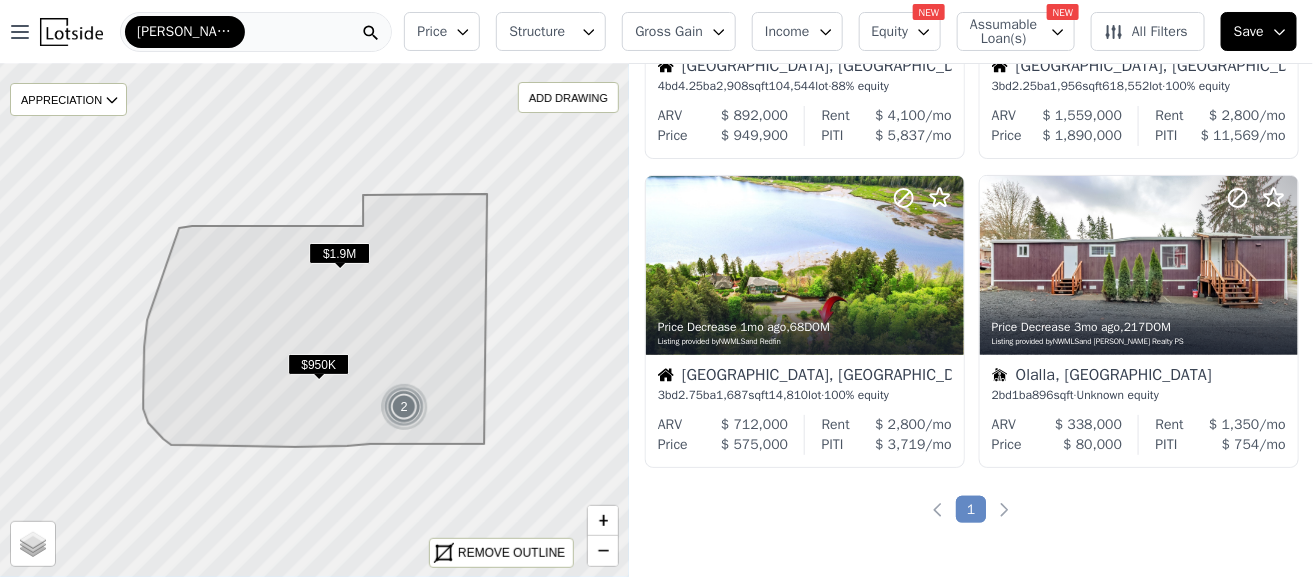 click on "$950K" at bounding box center [318, 364] 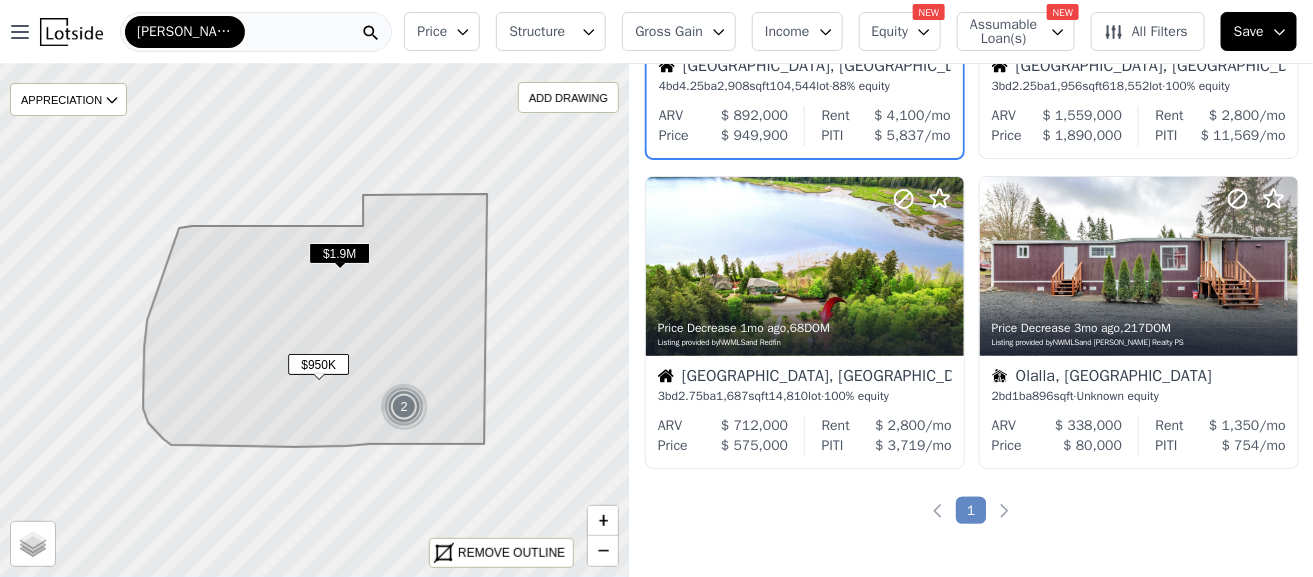 scroll, scrollTop: 0, scrollLeft: 0, axis: both 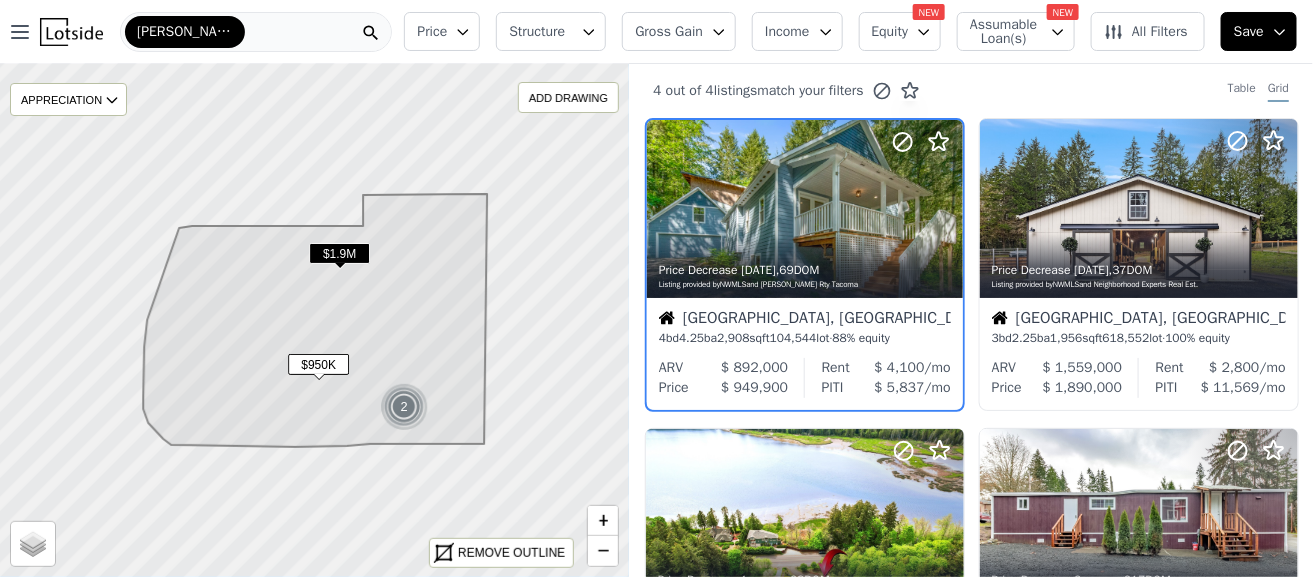 click on "$1.9M" at bounding box center [339, 253] 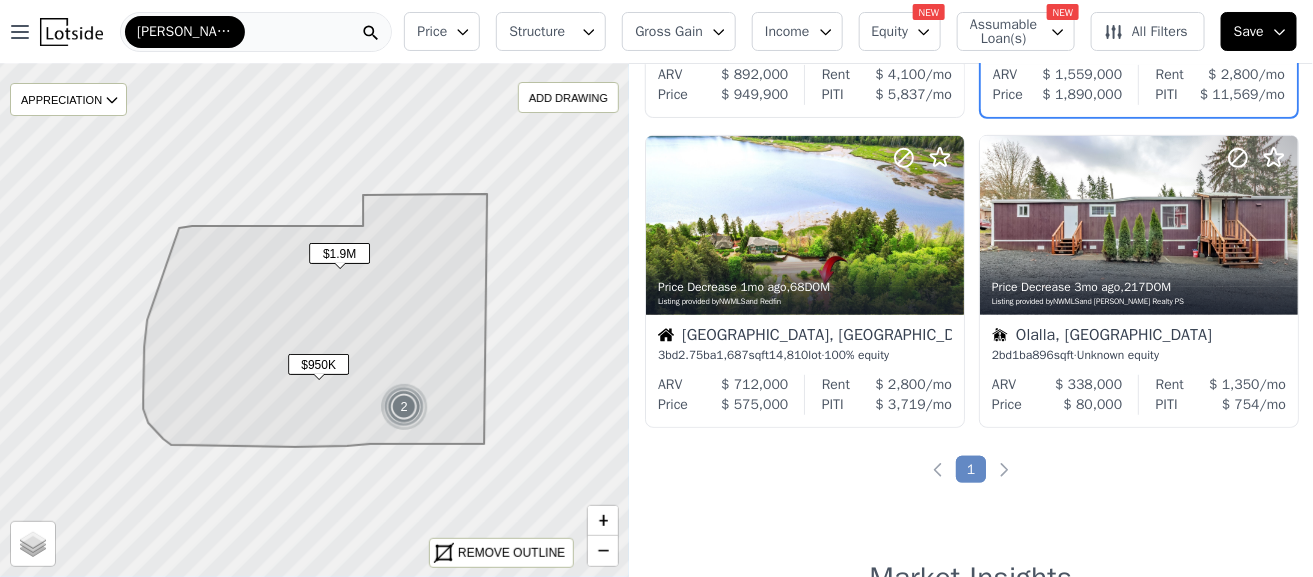 scroll, scrollTop: 279, scrollLeft: 0, axis: vertical 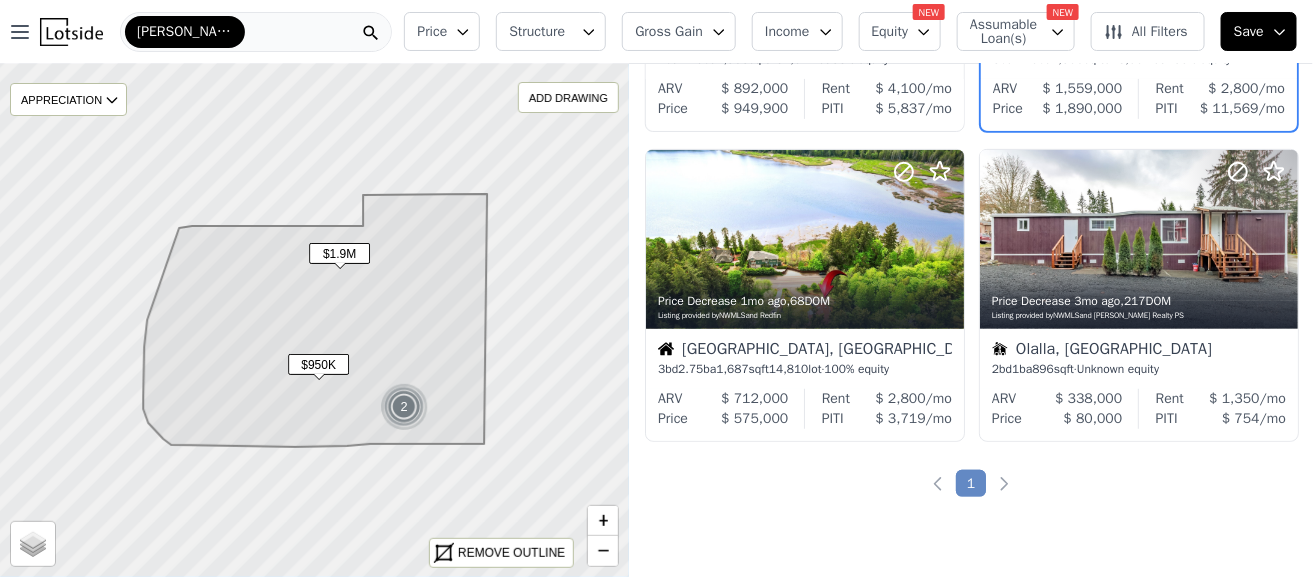 click on "[PERSON_NAME]" at bounding box center (256, 32) 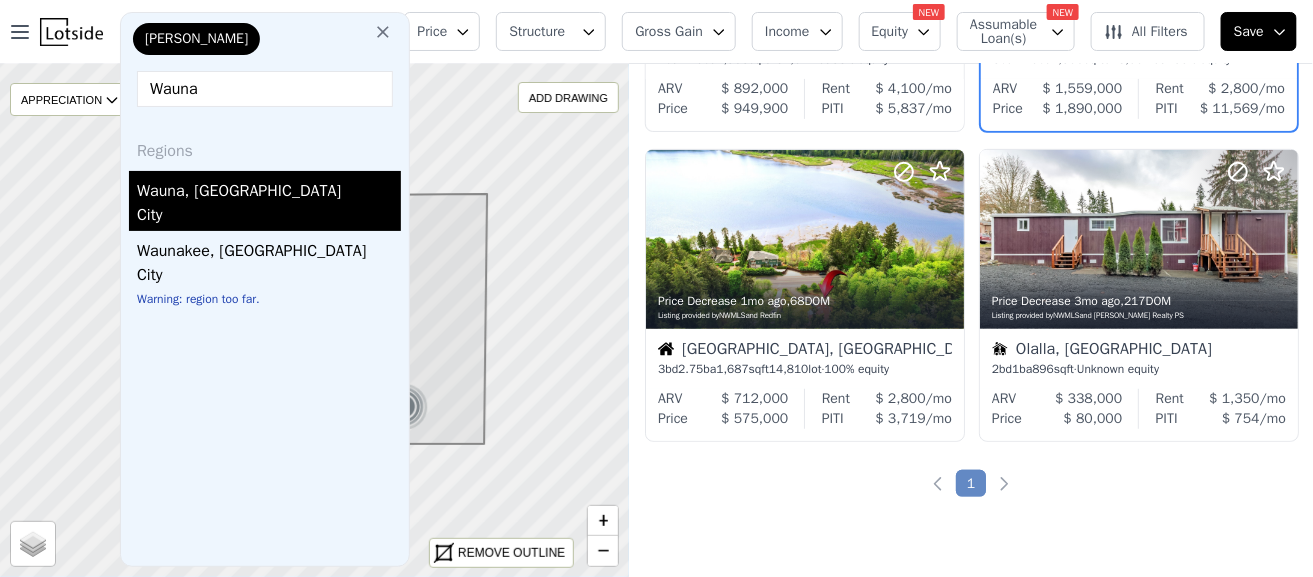type on "Wauna" 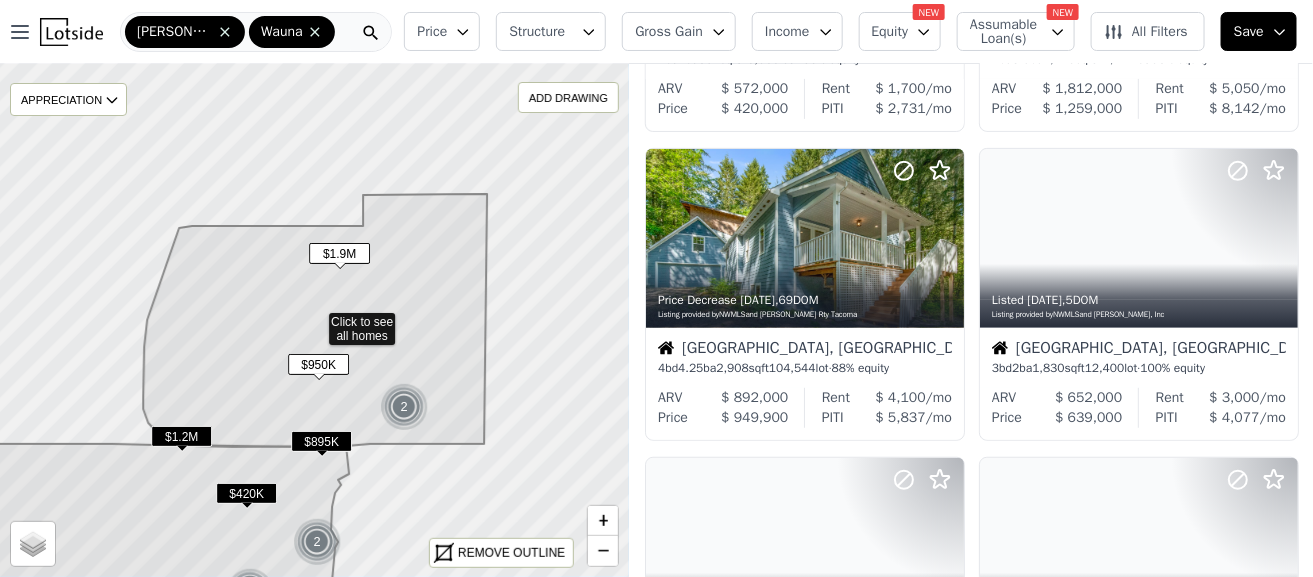 scroll, scrollTop: 588, scrollLeft: 0, axis: vertical 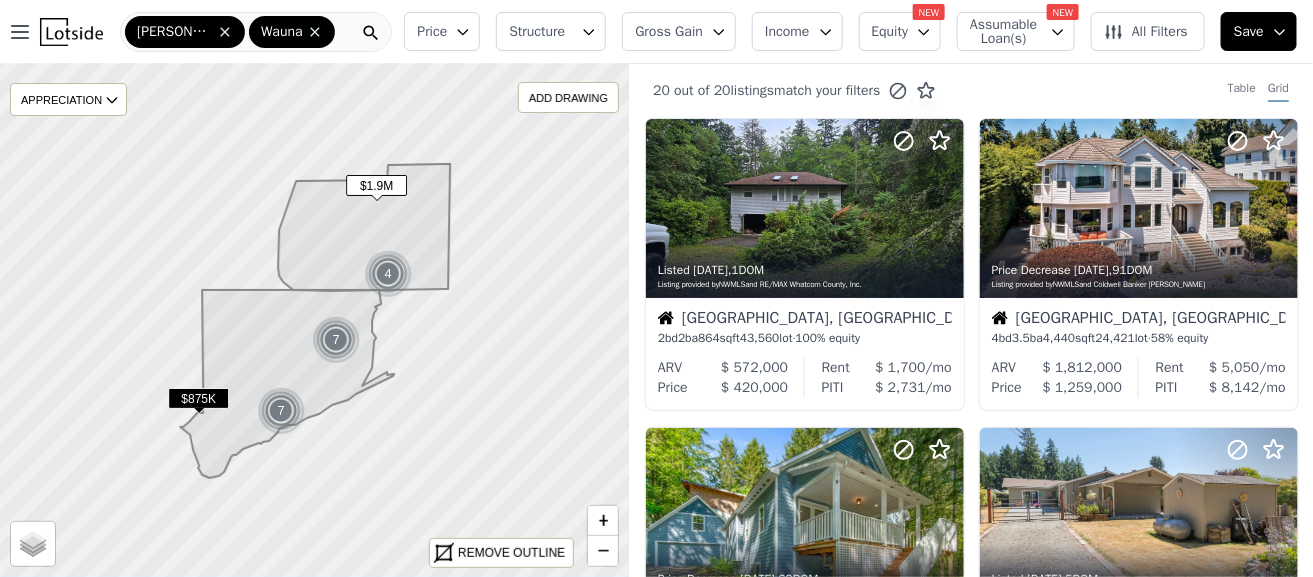 click 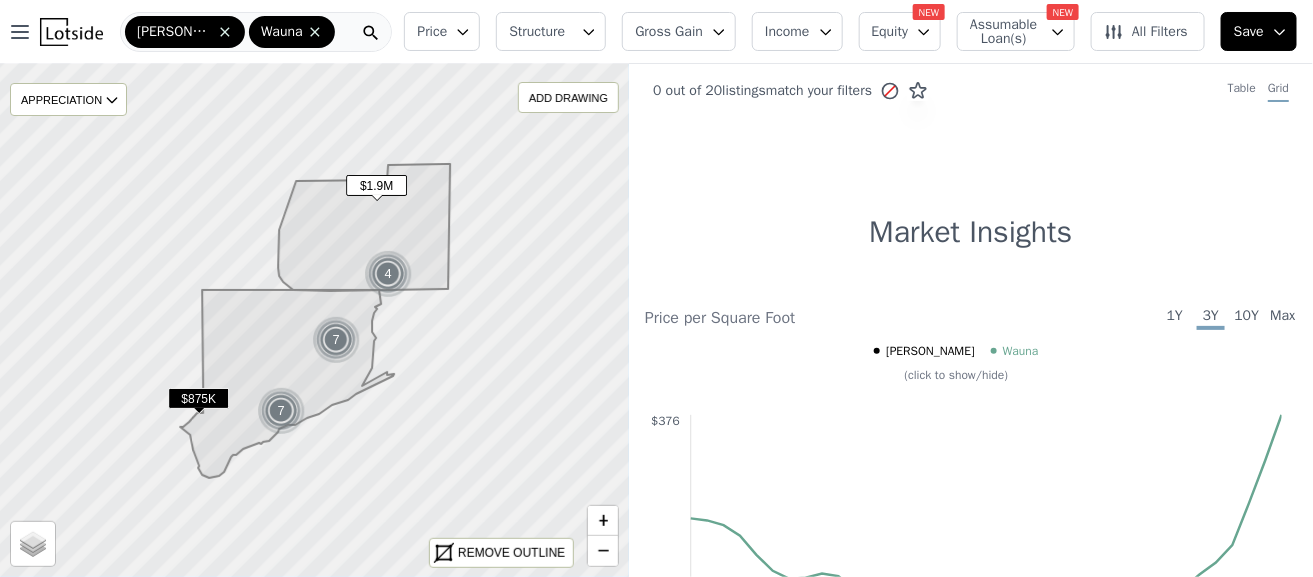 click 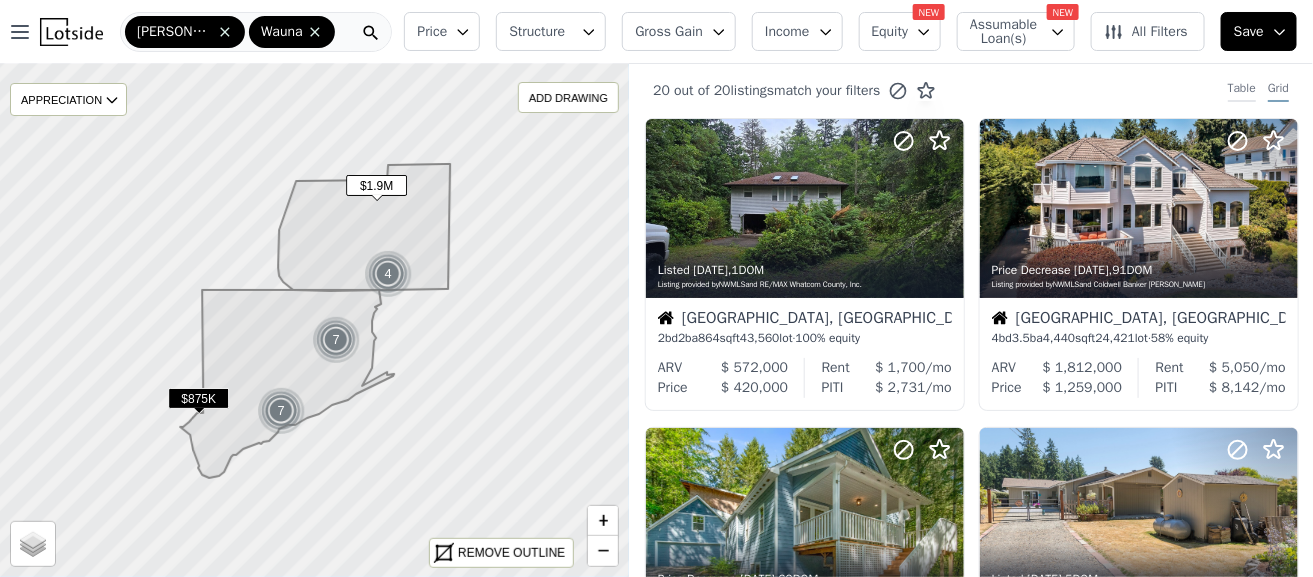 click on "Table" at bounding box center [1242, 91] 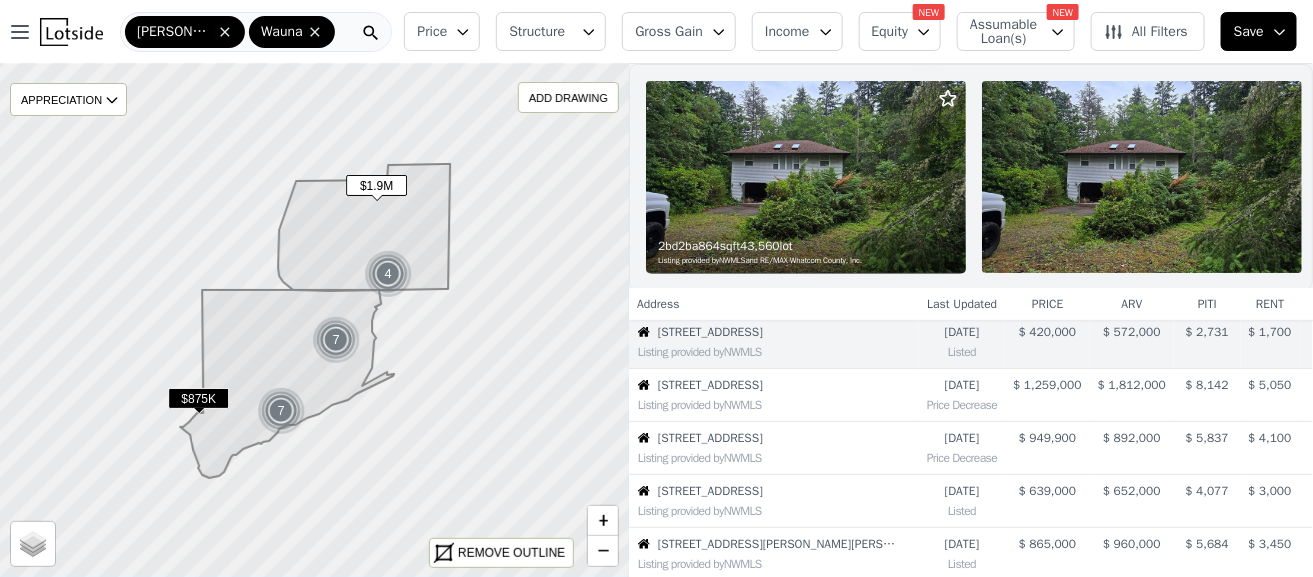 scroll, scrollTop: 46, scrollLeft: 0, axis: vertical 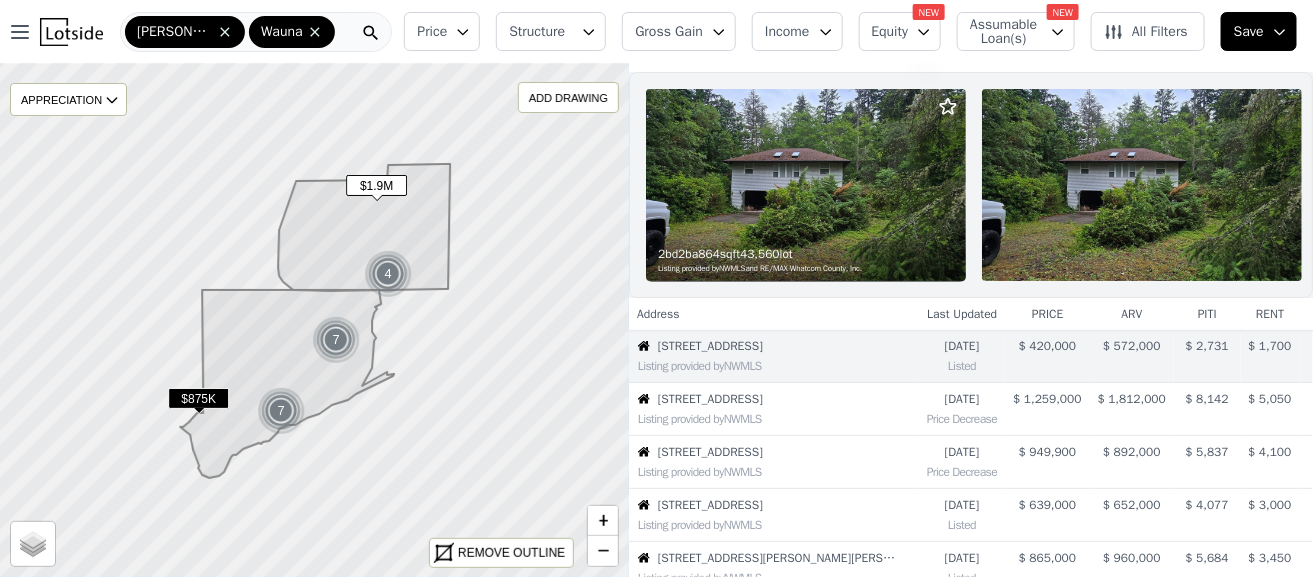 click on "price" at bounding box center [1047, 314] 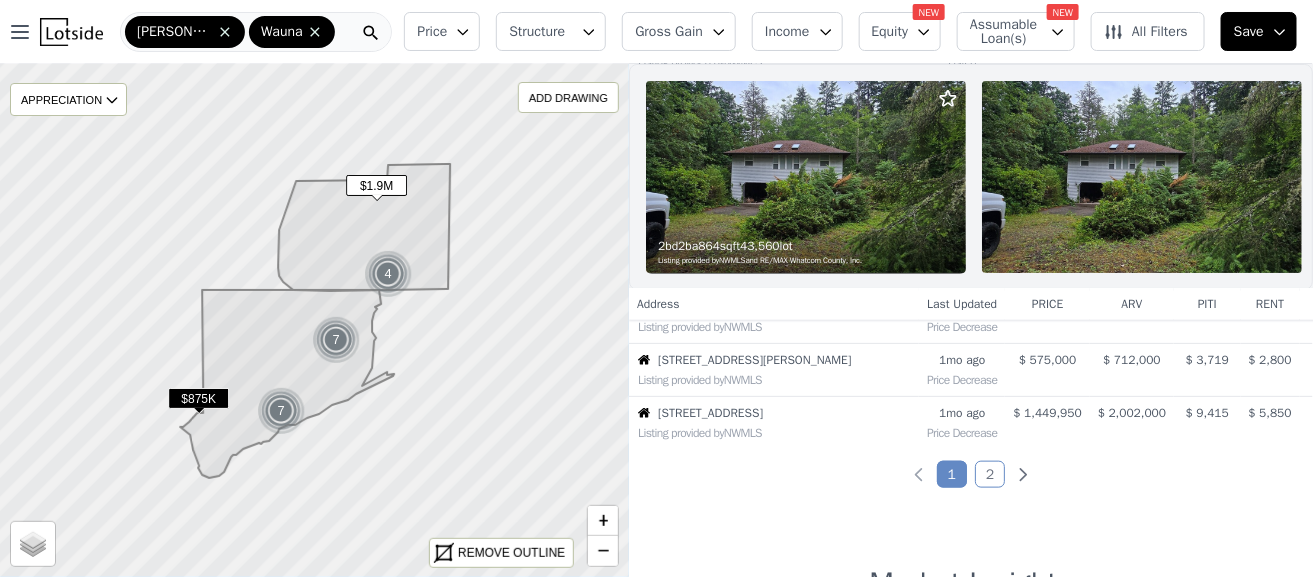 scroll, scrollTop: 570, scrollLeft: 0, axis: vertical 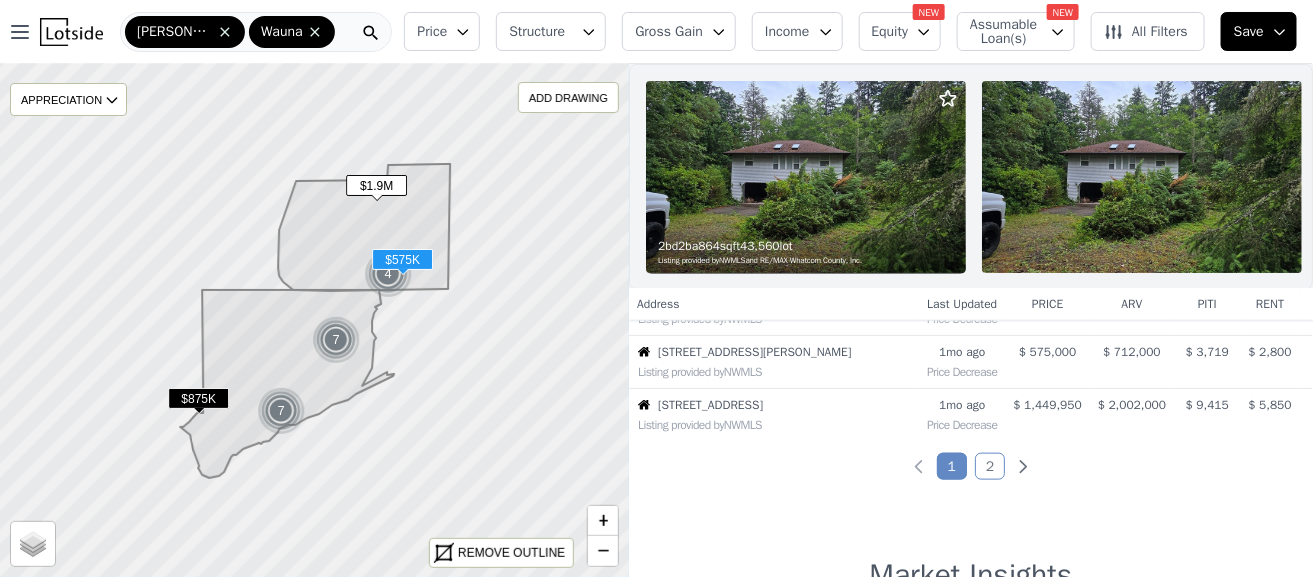 click on "[STREET_ADDRESS][PERSON_NAME]" at bounding box center [778, 352] 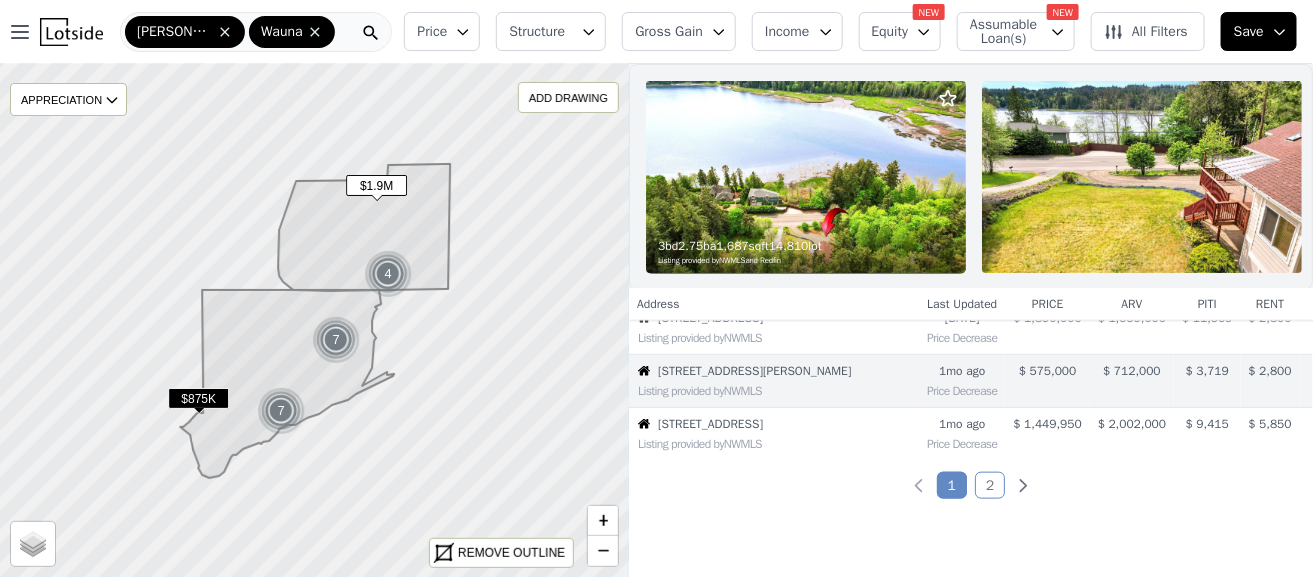 scroll, scrollTop: 572, scrollLeft: 0, axis: vertical 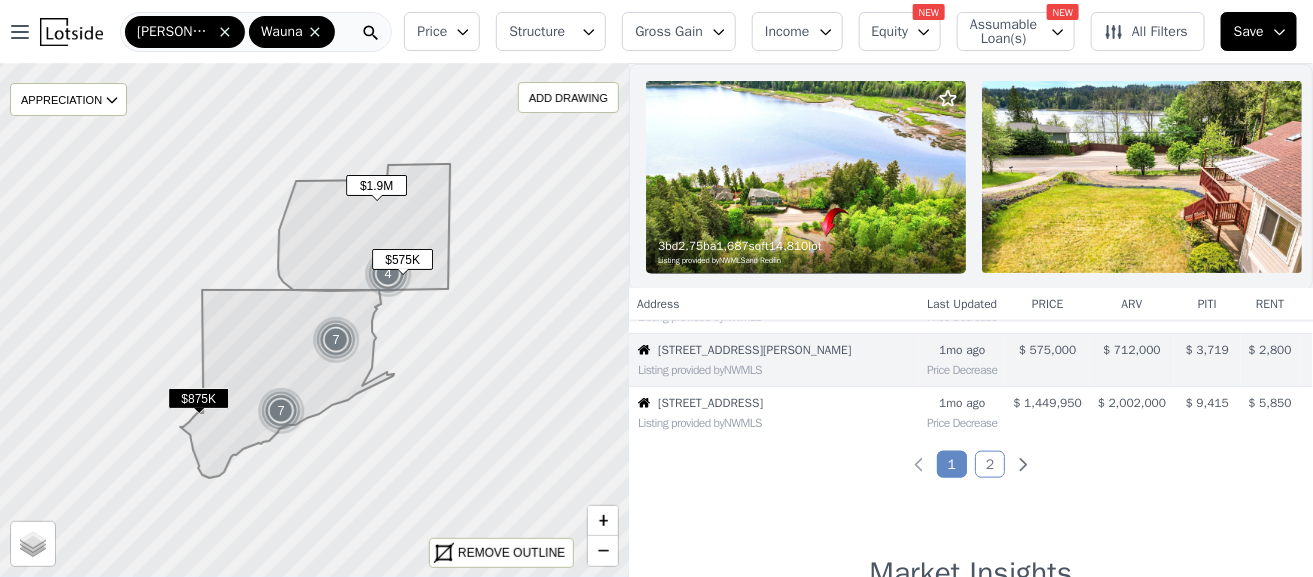 click on "[STREET_ADDRESS][PERSON_NAME]" at bounding box center (778, 350) 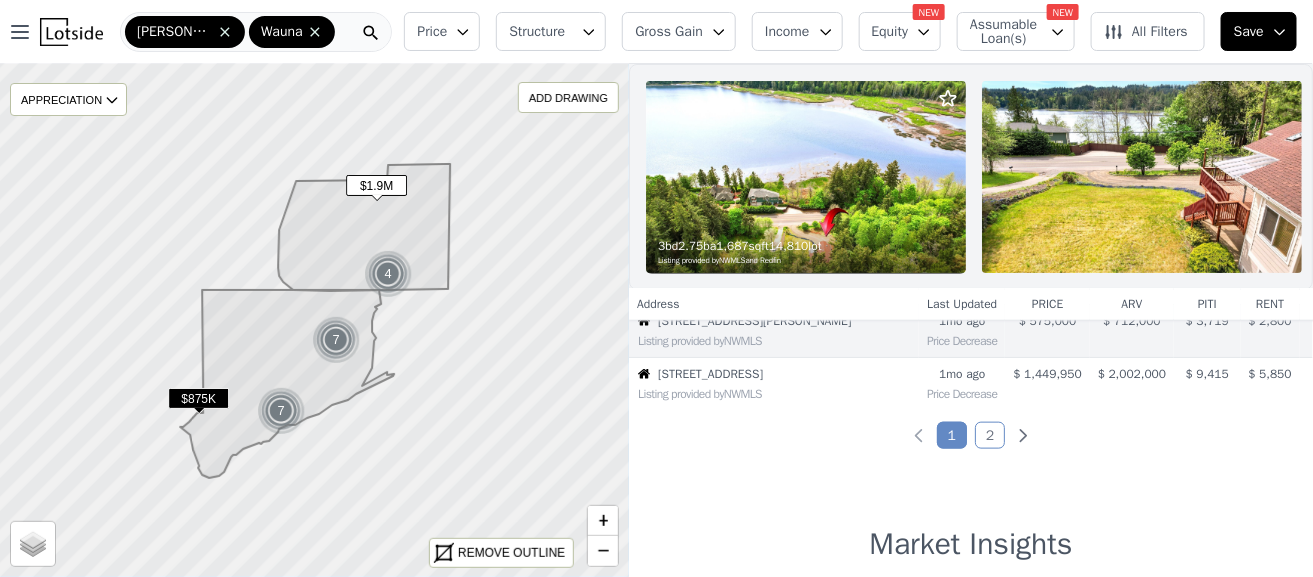 scroll, scrollTop: 608, scrollLeft: 0, axis: vertical 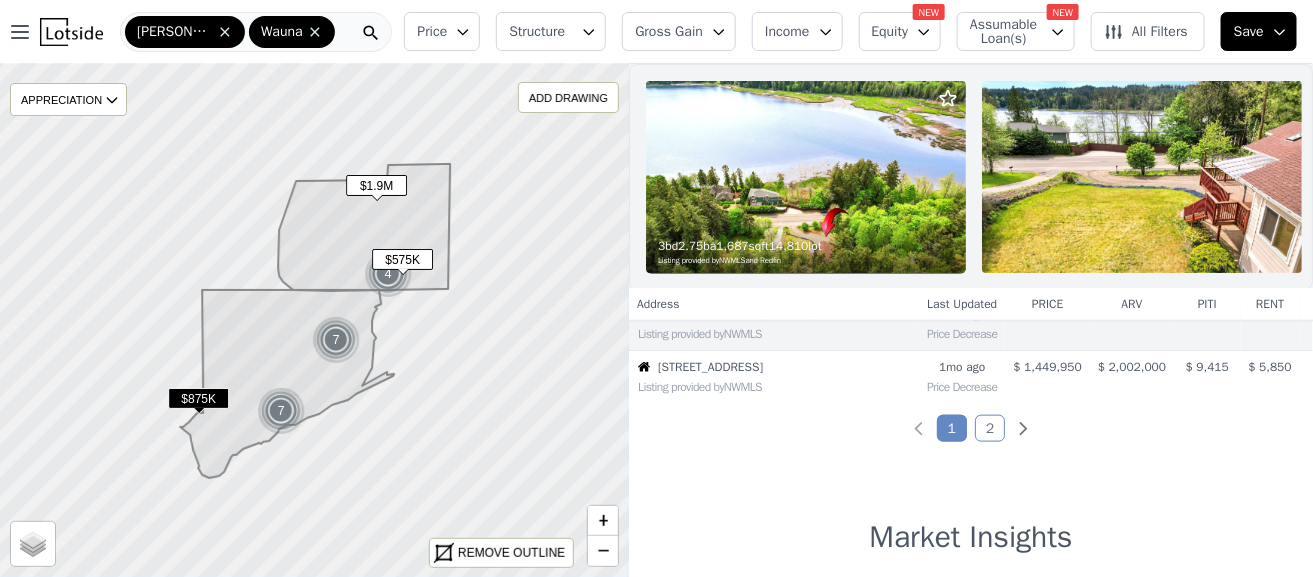 click on "Price Decrease" at bounding box center (962, 332) 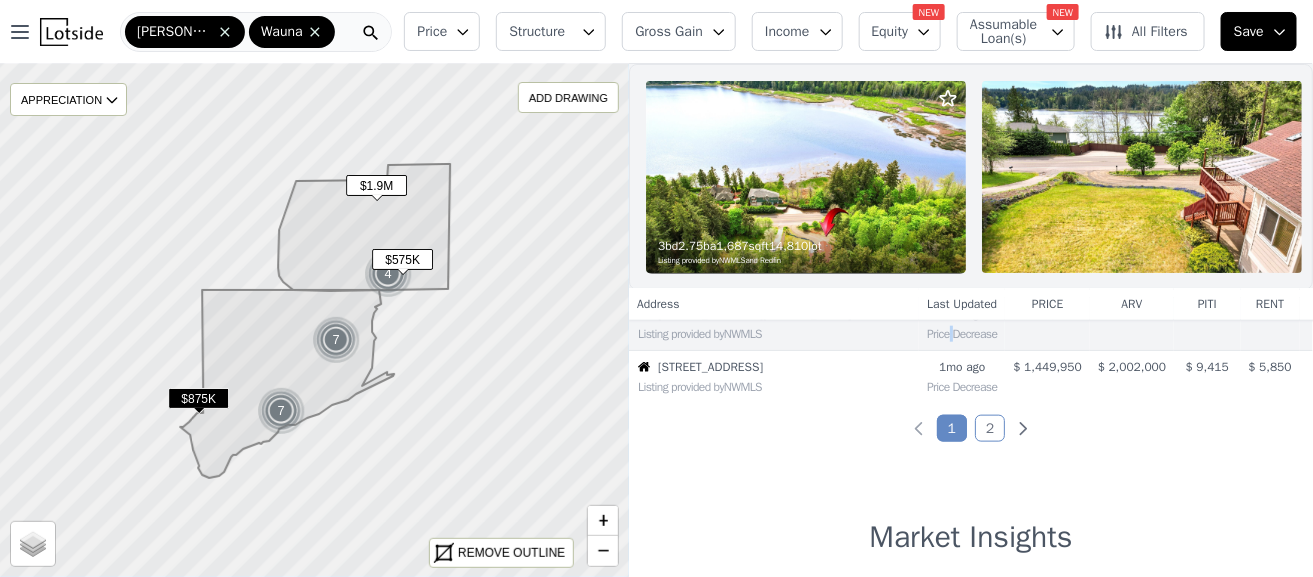 click on "Price Decrease" at bounding box center (962, 332) 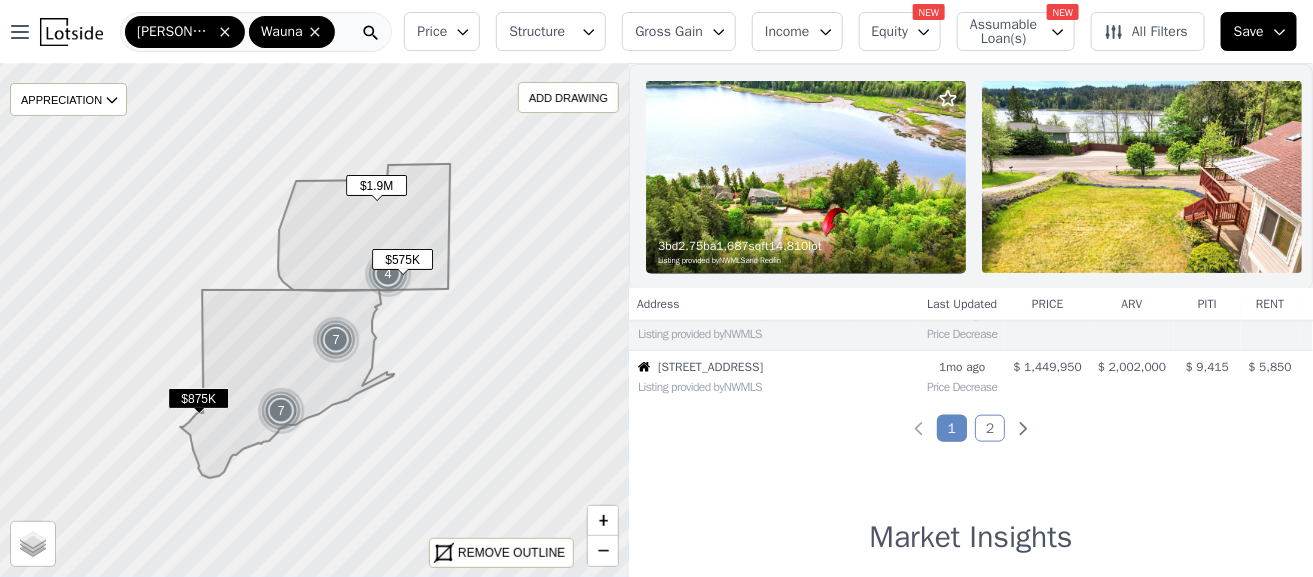 click on "Listing provided by  NWMLS" at bounding box center (778, 334) 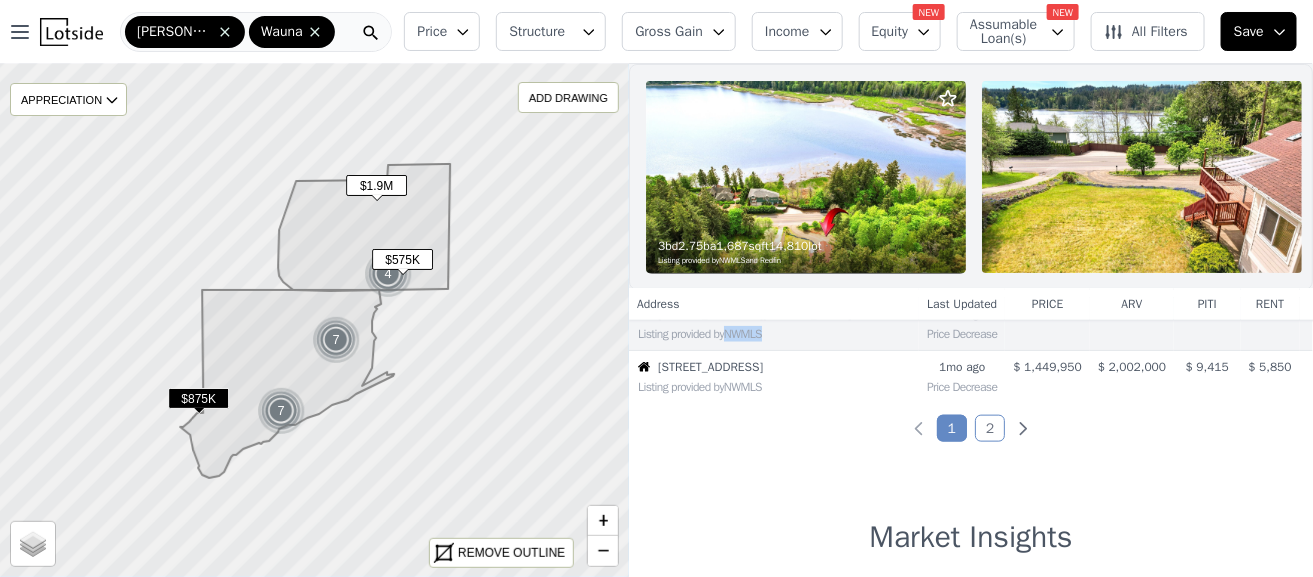click on "Listing provided by  NWMLS" at bounding box center [778, 334] 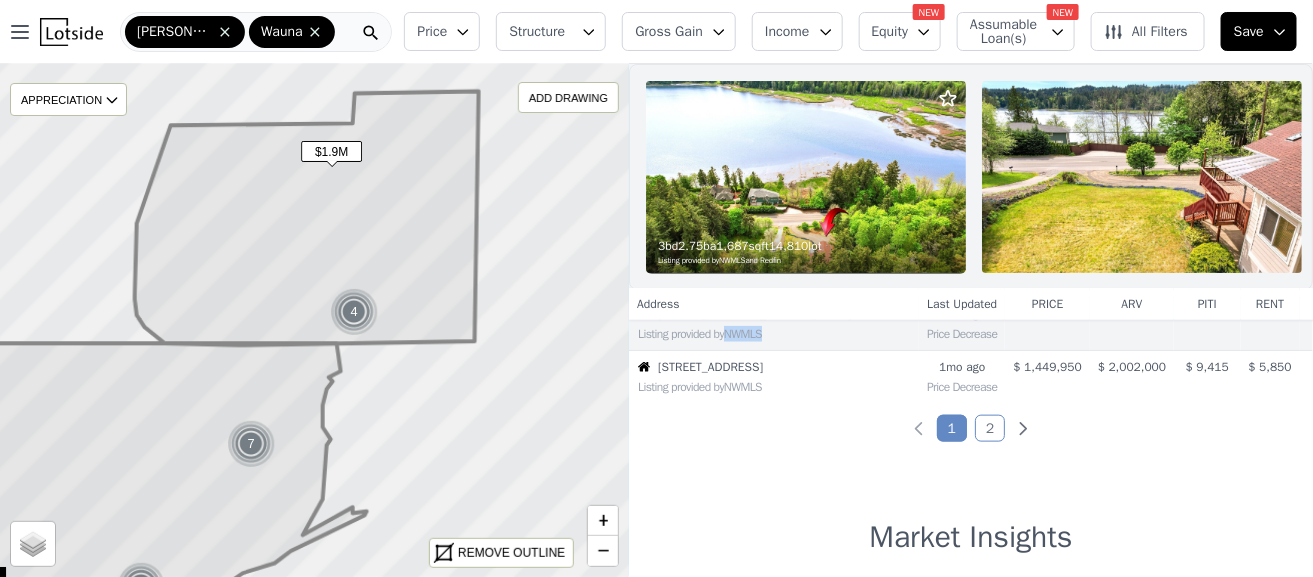 scroll, scrollTop: 54, scrollLeft: 0, axis: vertical 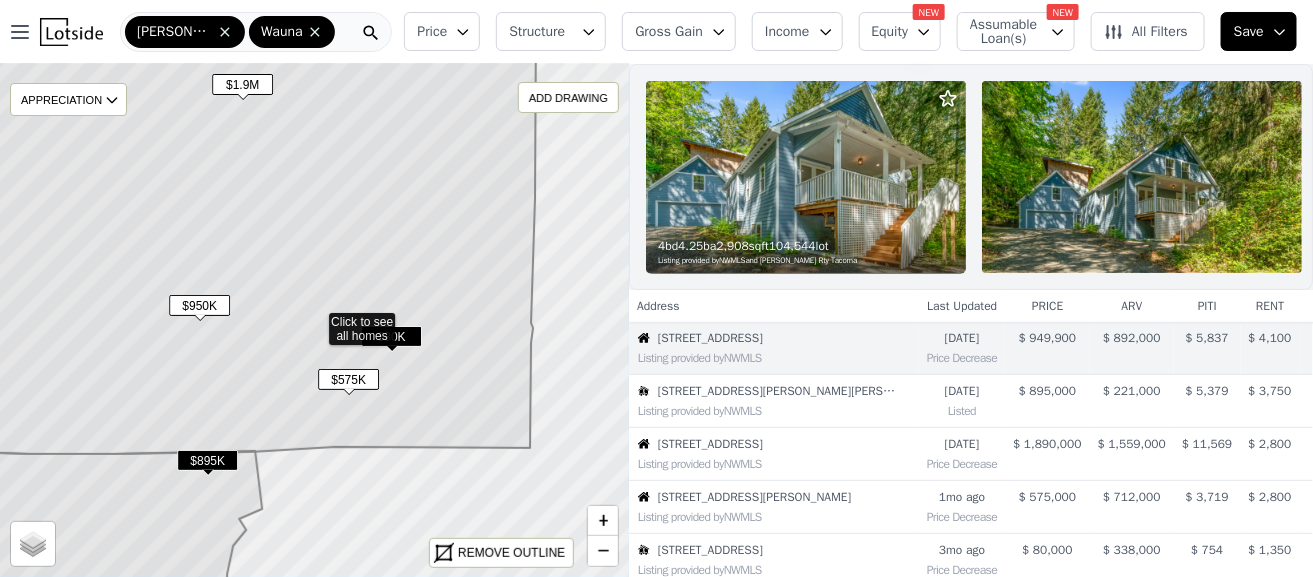 click on "$575K" at bounding box center [348, 379] 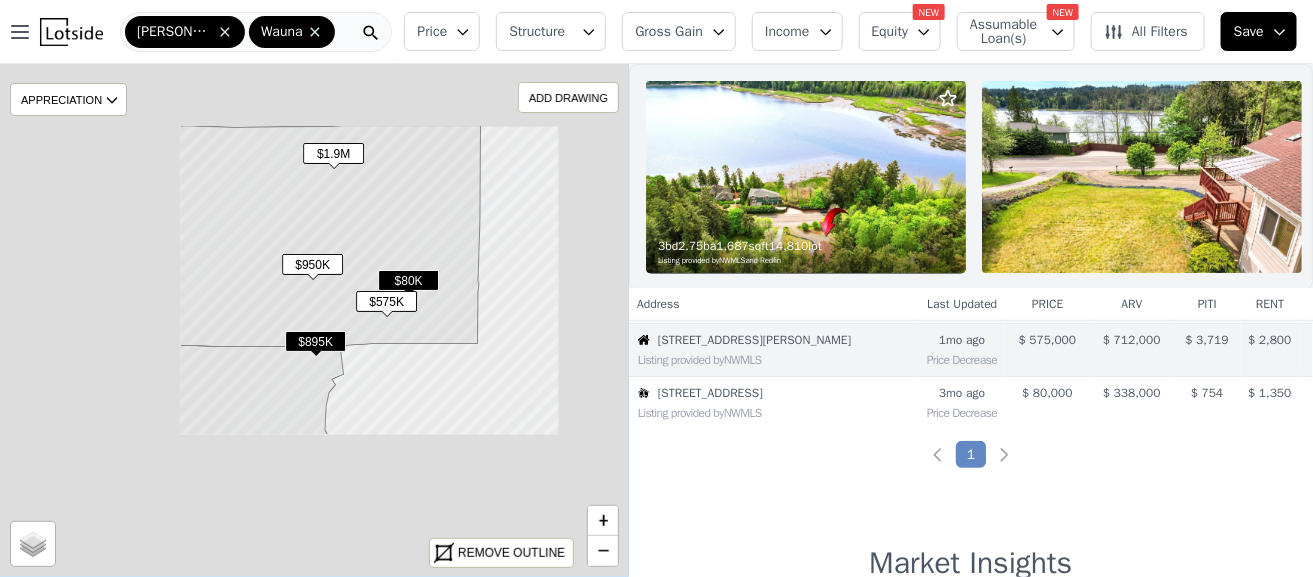 scroll, scrollTop: 54, scrollLeft: 0, axis: vertical 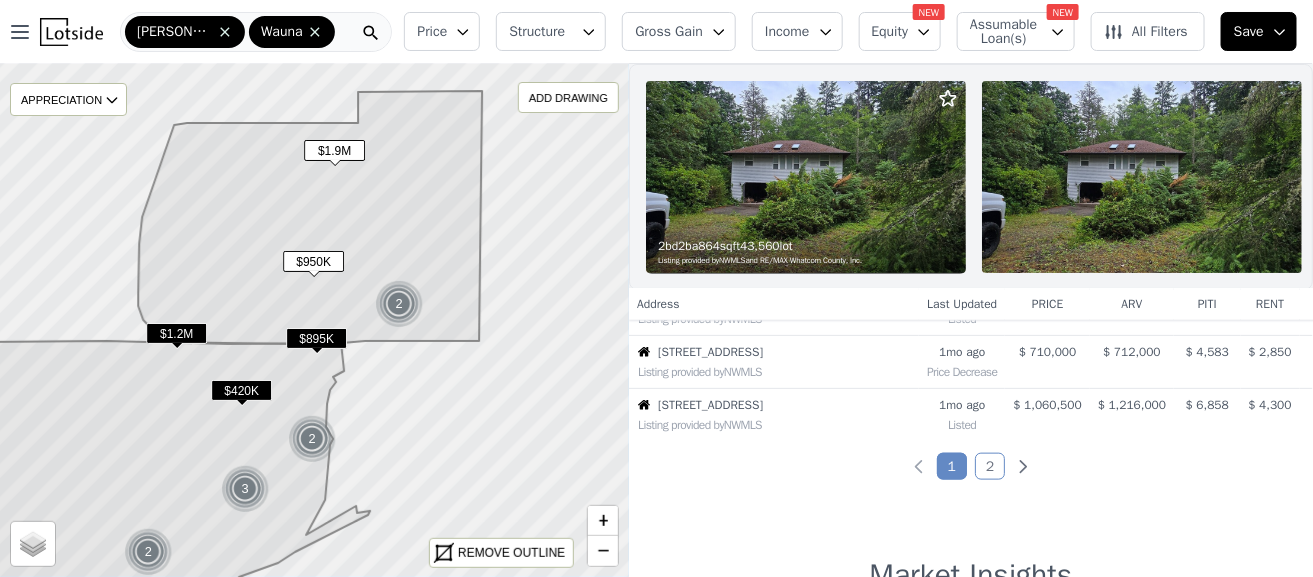click on "2" at bounding box center [990, 466] 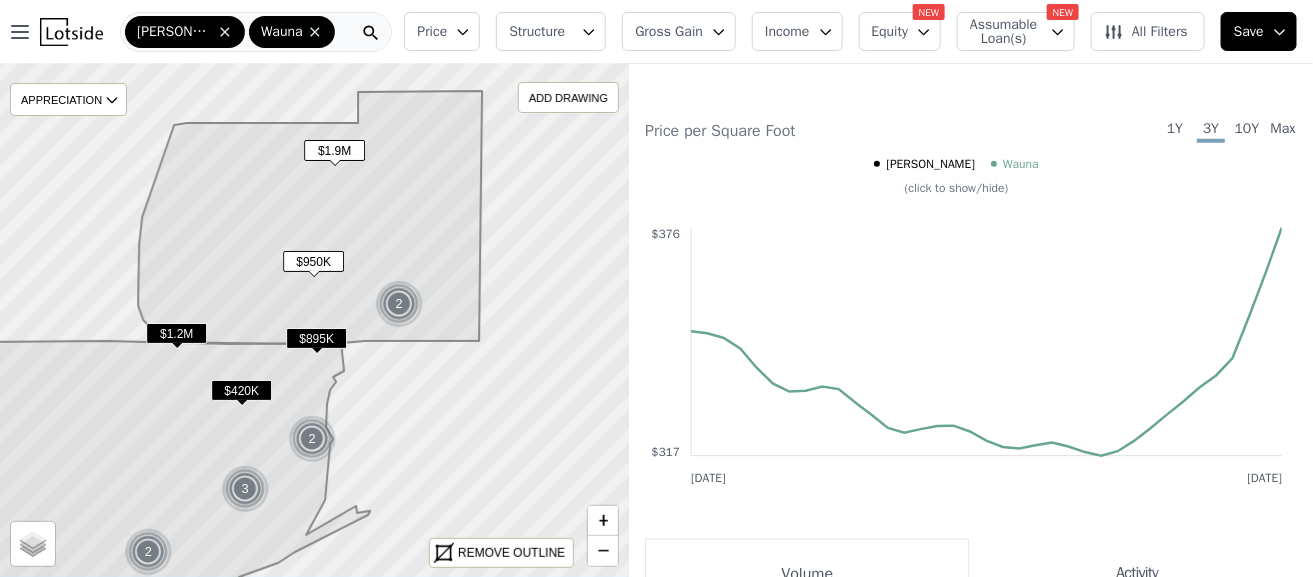 scroll, scrollTop: 54, scrollLeft: 0, axis: vertical 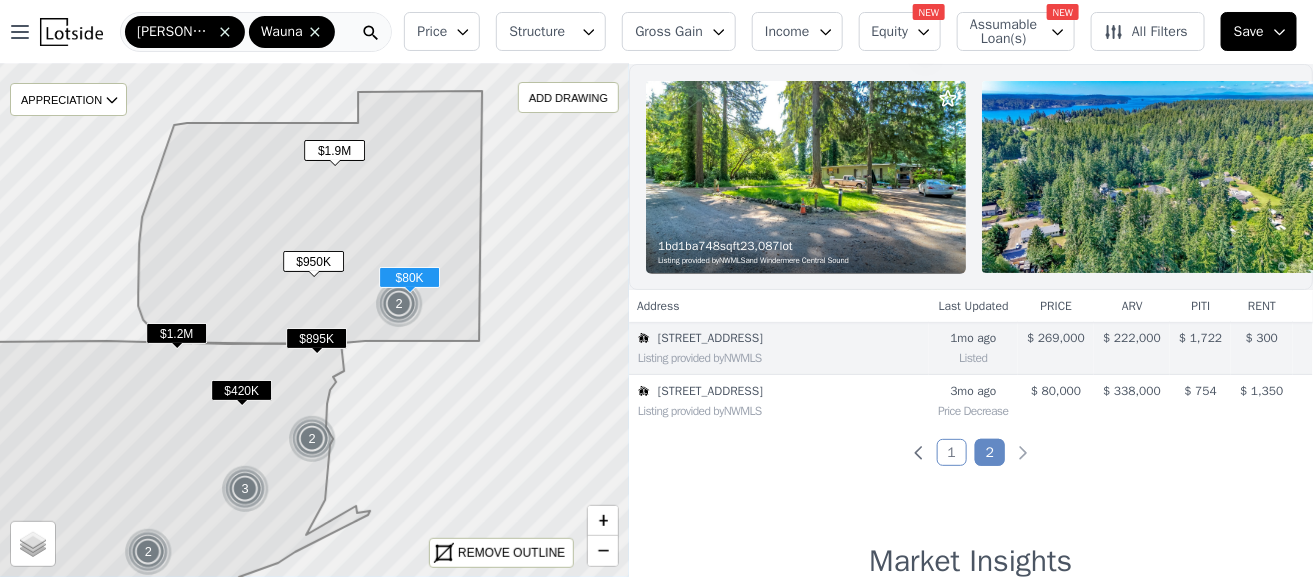 click on "Listing provided by  NWMLS" at bounding box center (774, 409) 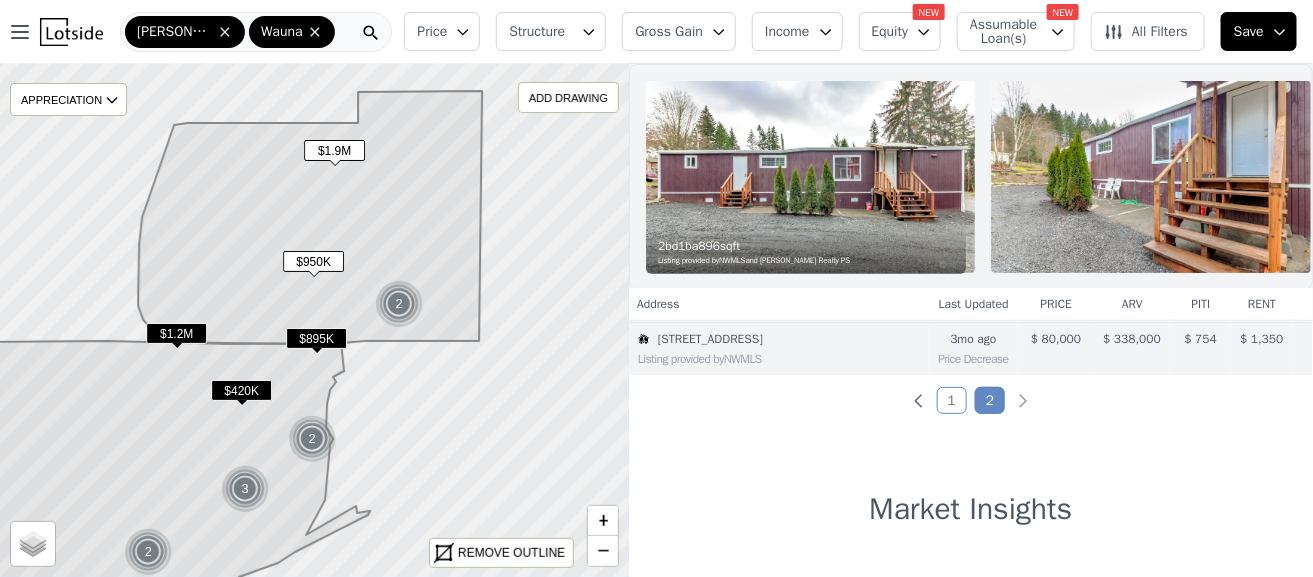 click at bounding box center [810, 177] 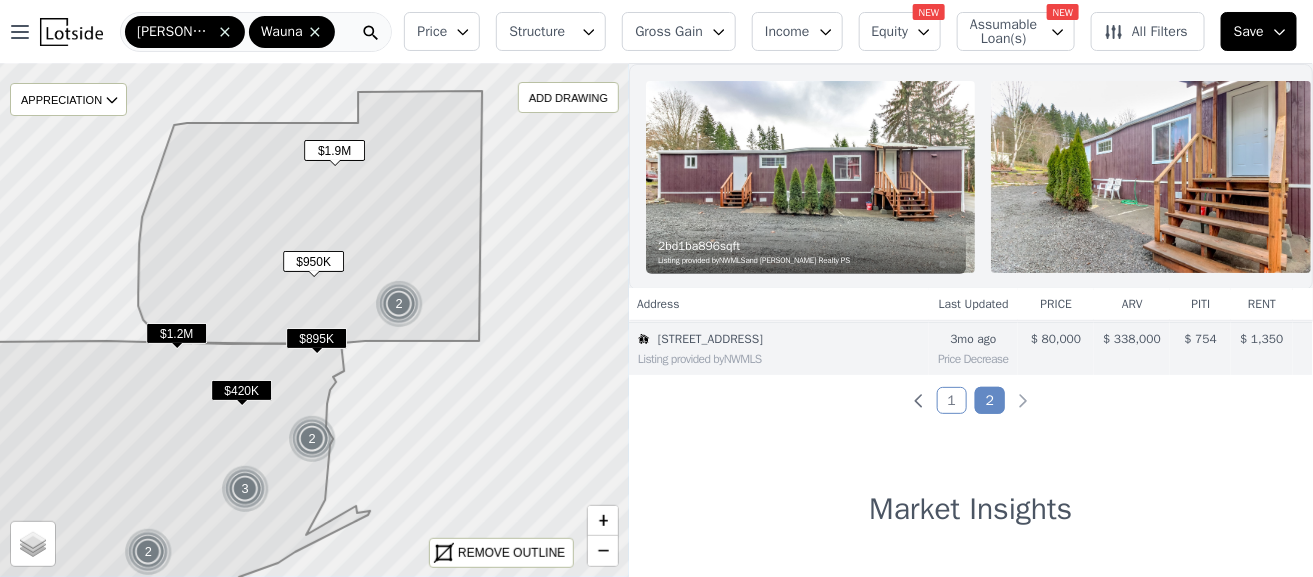 click on "1" at bounding box center [952, 400] 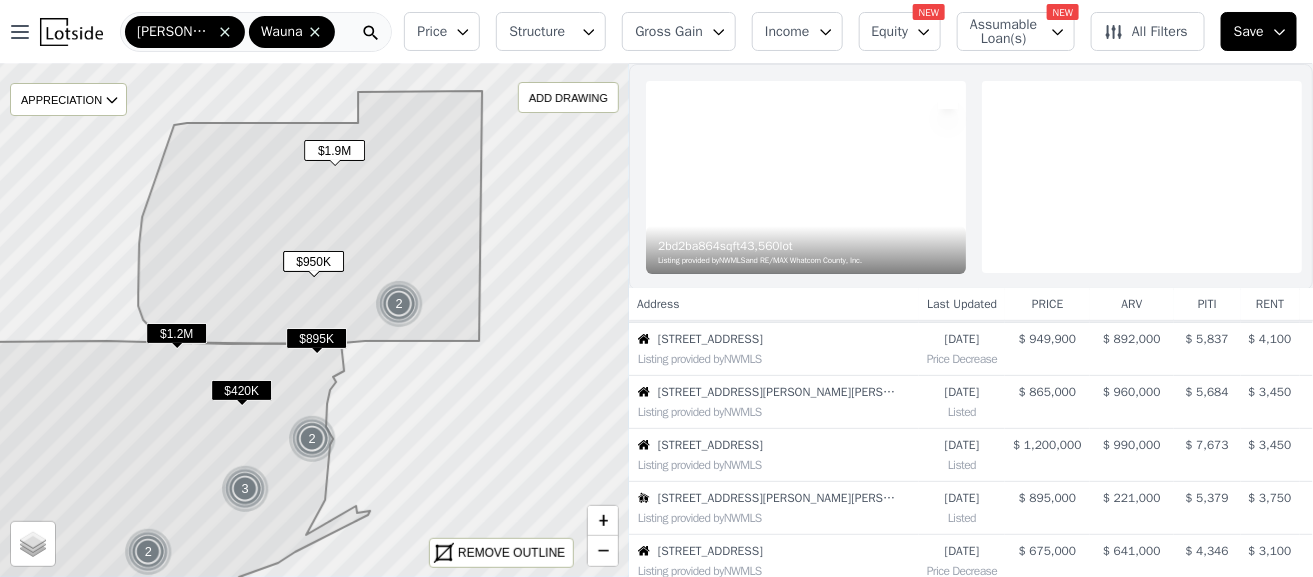 scroll, scrollTop: 54, scrollLeft: 0, axis: vertical 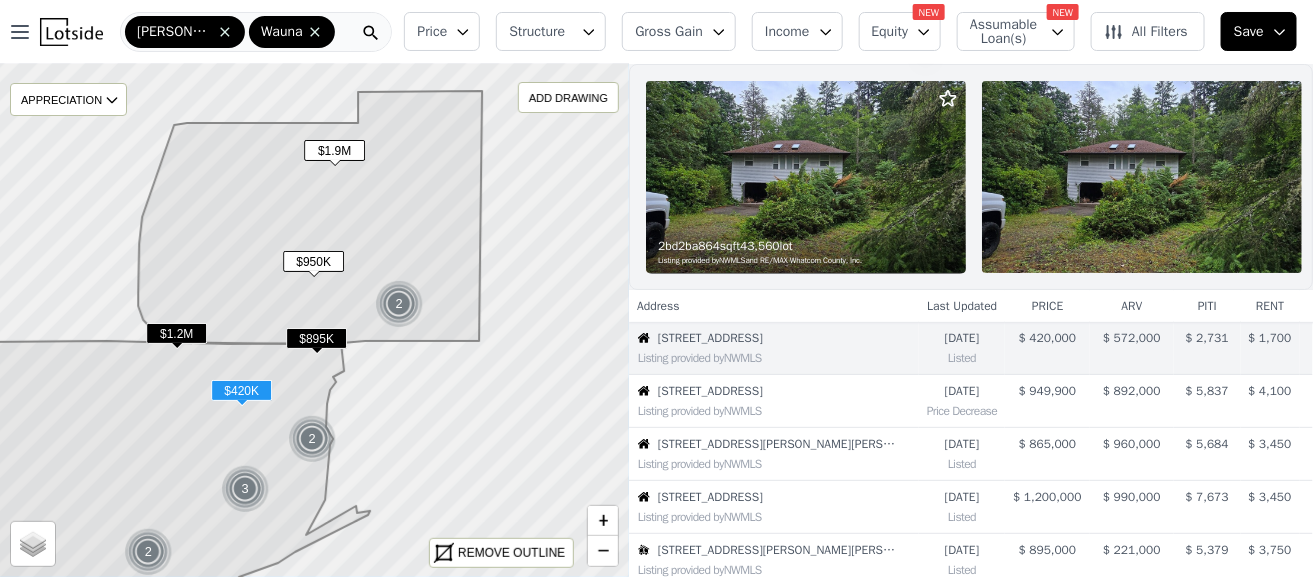 click on "Listing provided by  NWMLS" at bounding box center (774, 356) 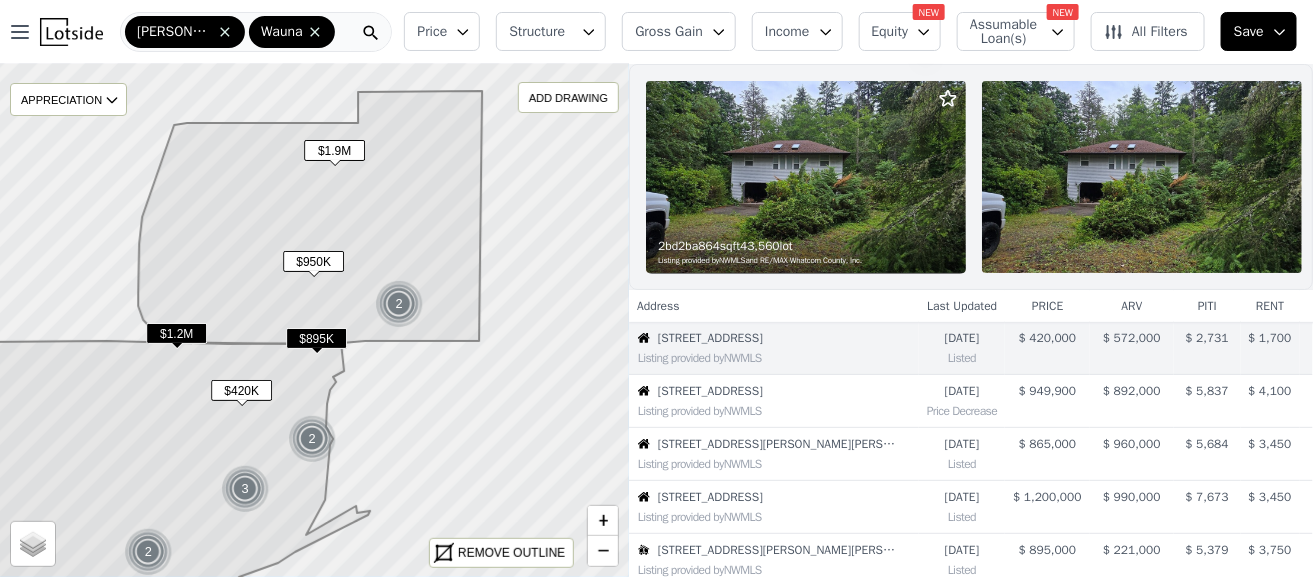 click at bounding box center (806, 177) 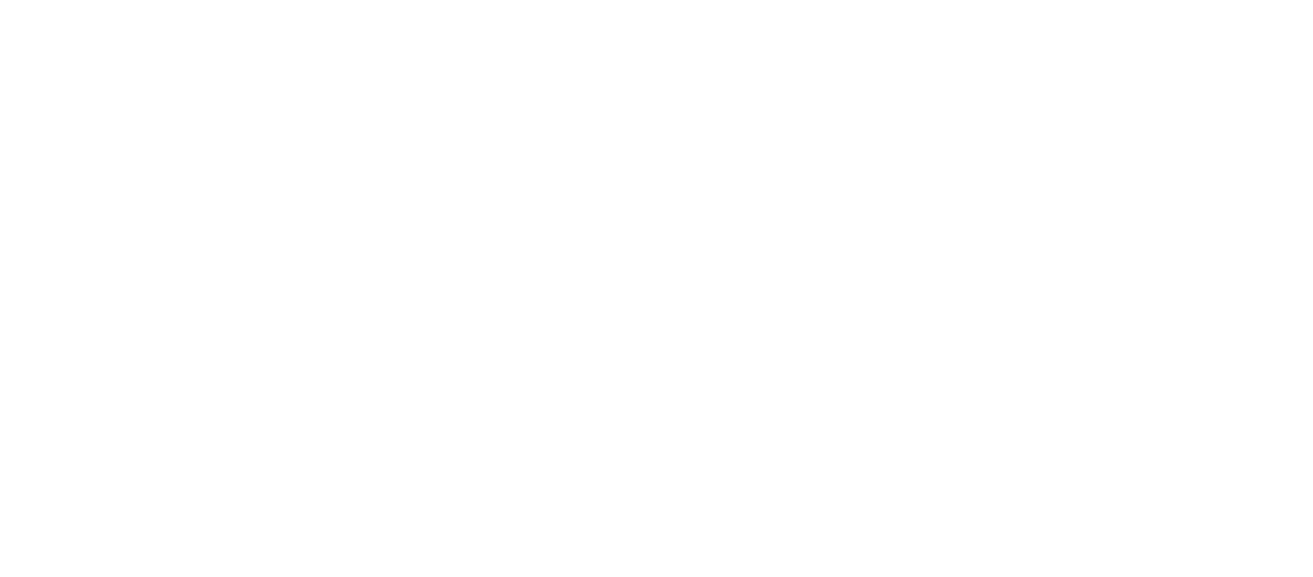 scroll, scrollTop: 0, scrollLeft: 0, axis: both 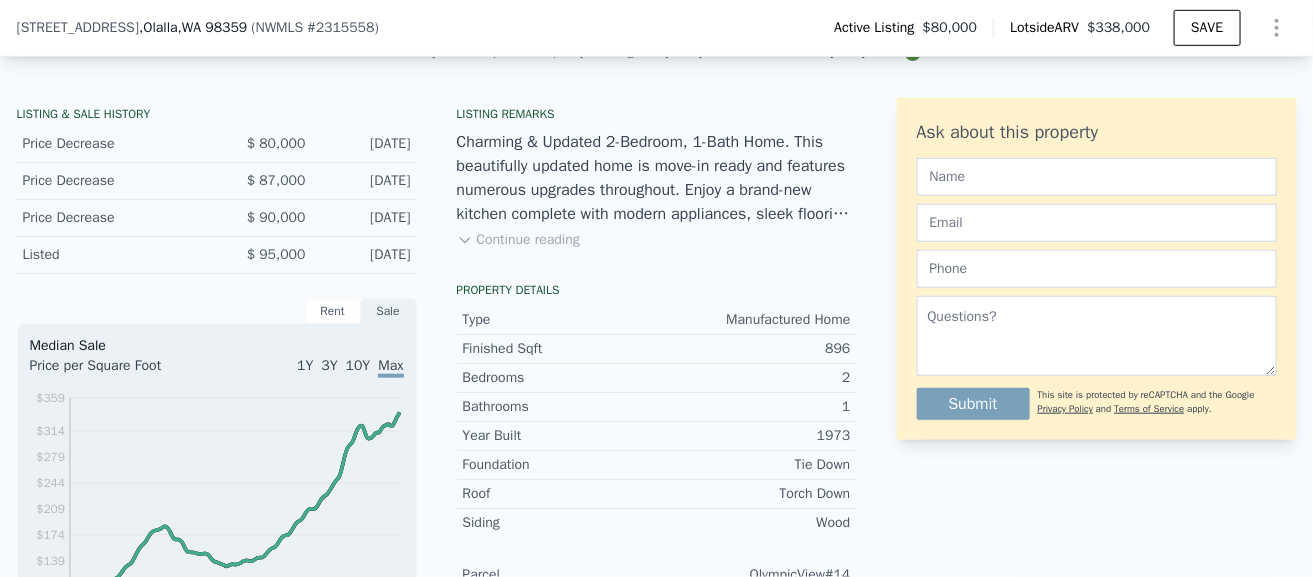 click 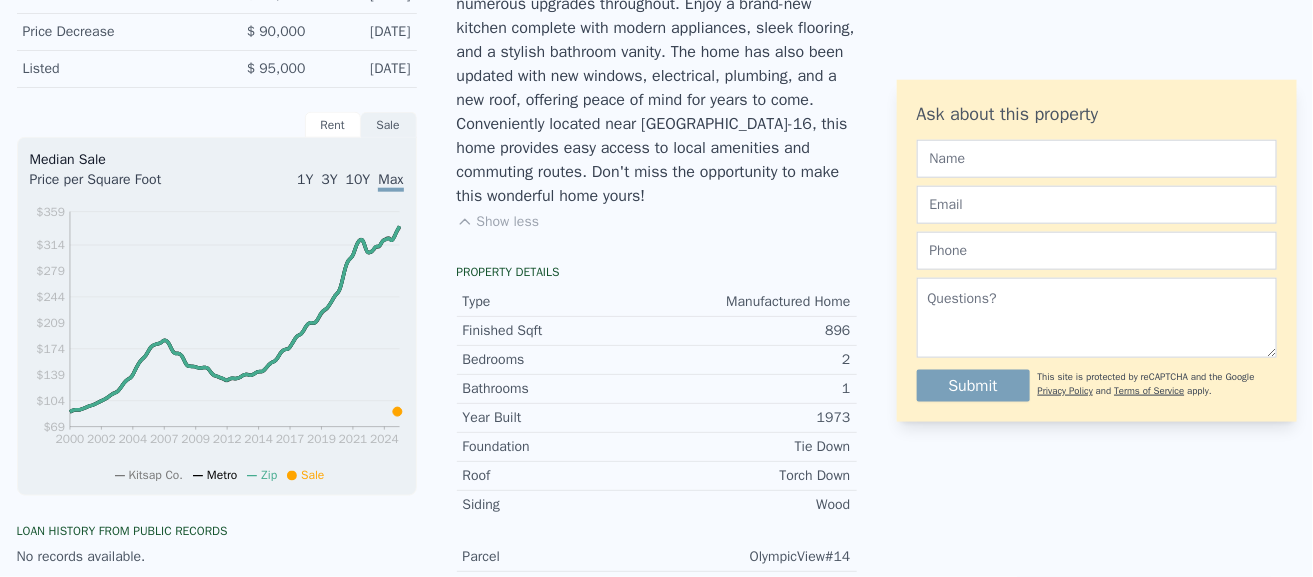 scroll, scrollTop: 0, scrollLeft: 0, axis: both 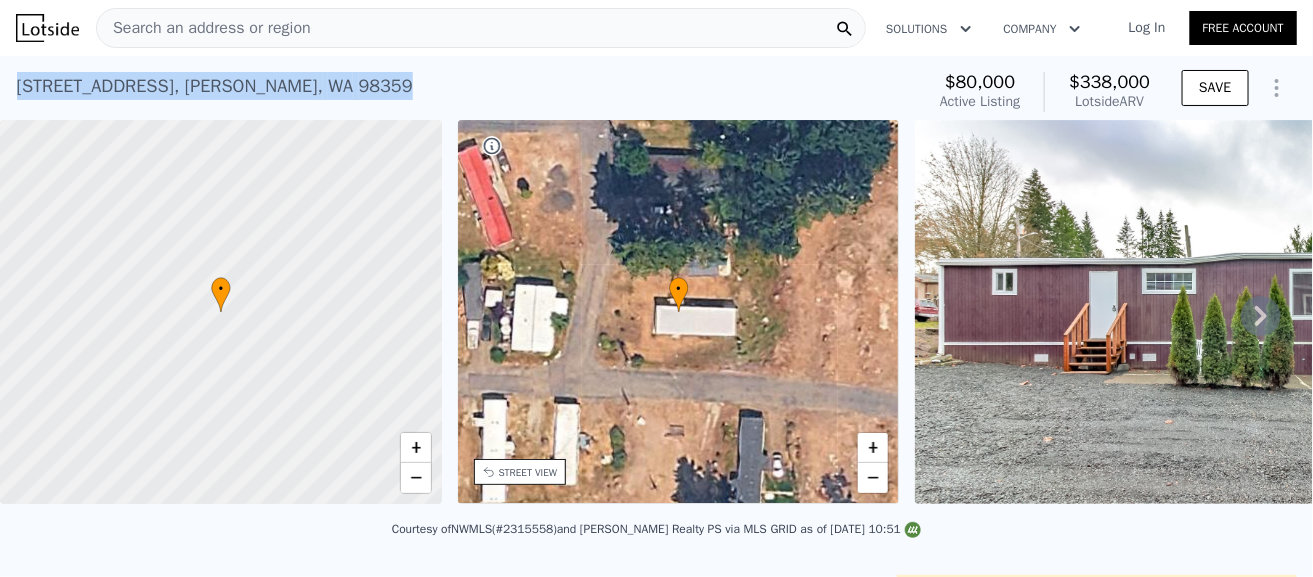 drag, startPoint x: 445, startPoint y: 82, endPoint x: 0, endPoint y: 87, distance: 445.02808 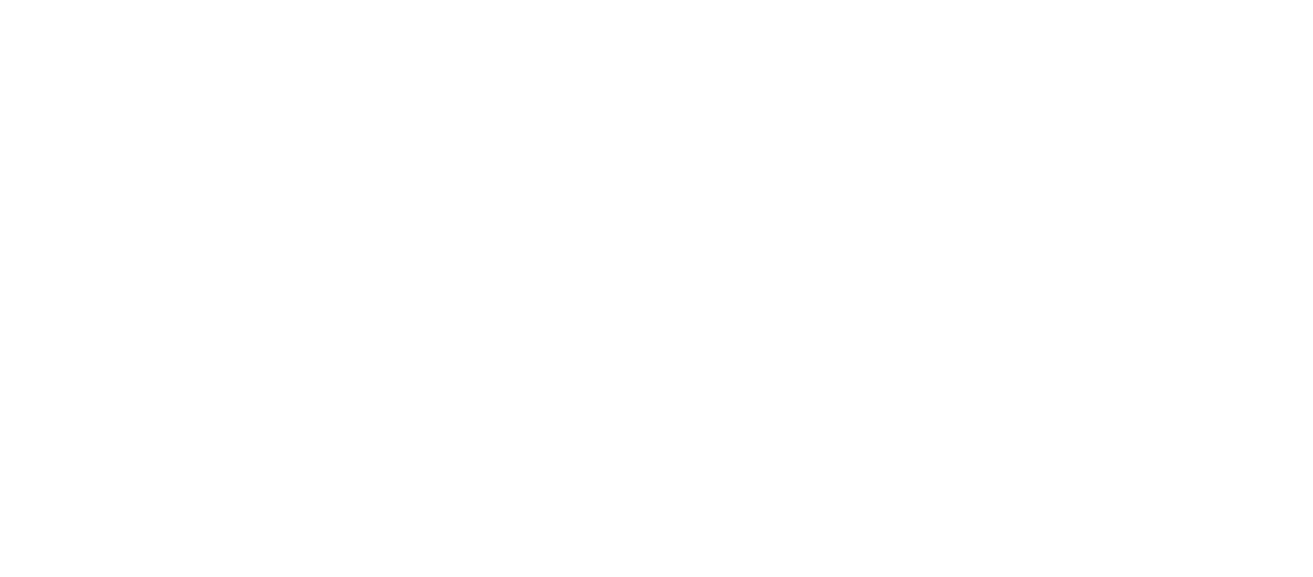 scroll, scrollTop: 0, scrollLeft: 0, axis: both 